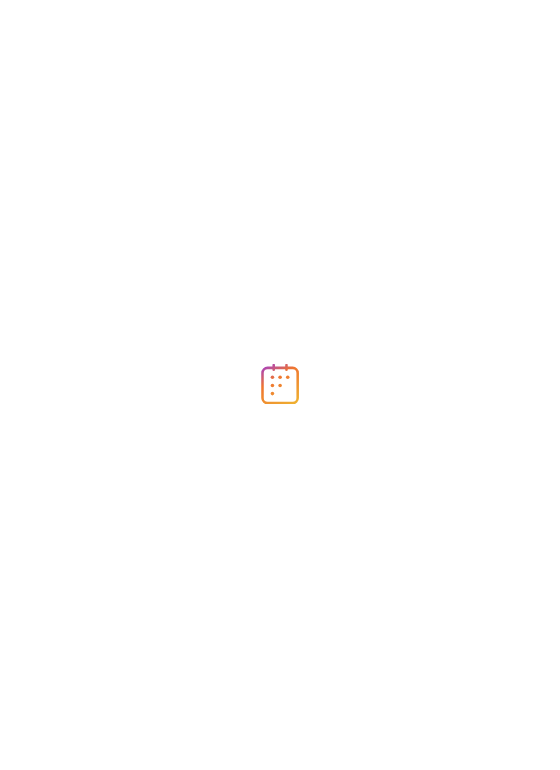 scroll, scrollTop: 0, scrollLeft: 0, axis: both 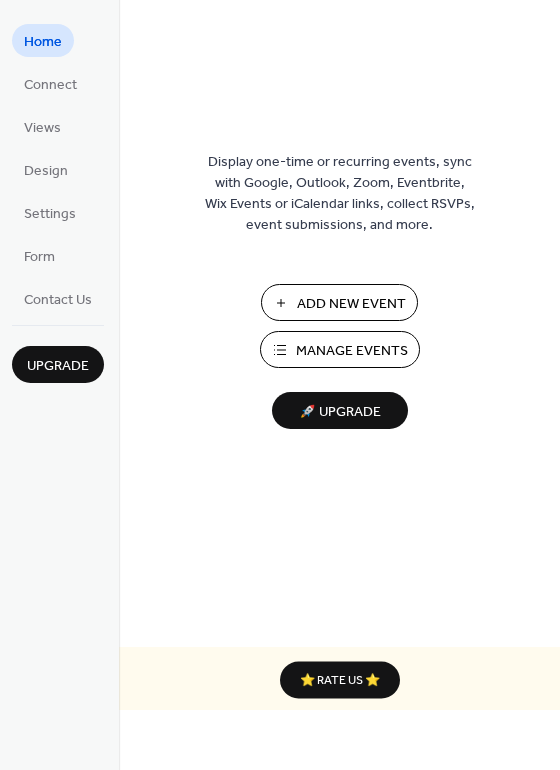 click on "Manage Events" at bounding box center [352, 351] 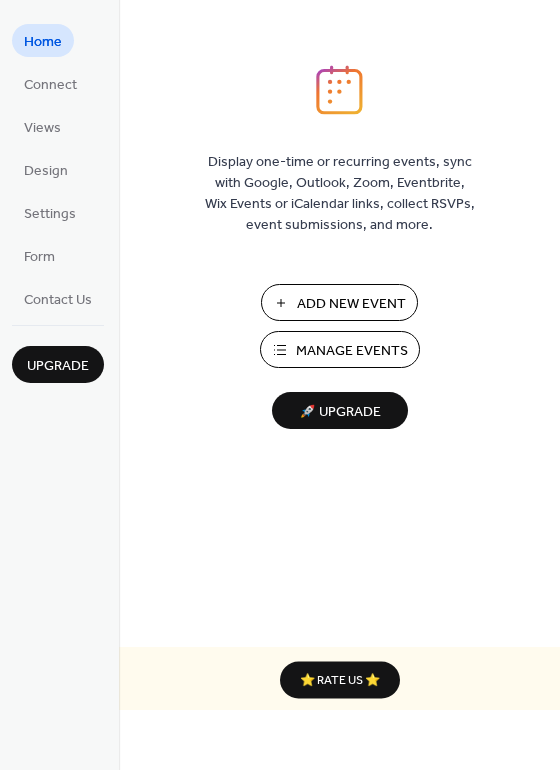 click on "Manage Events" at bounding box center [352, 351] 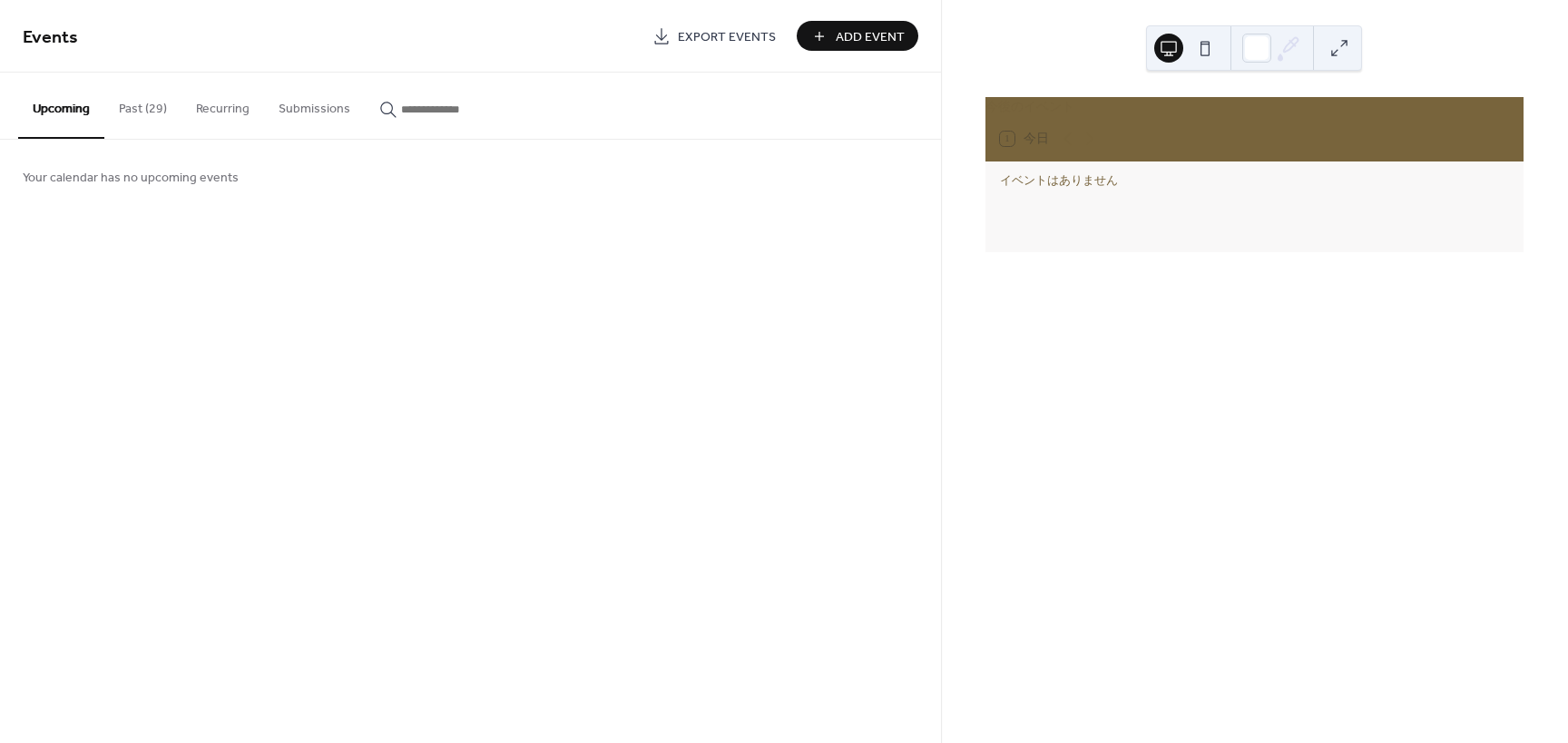 scroll, scrollTop: 0, scrollLeft: 0, axis: both 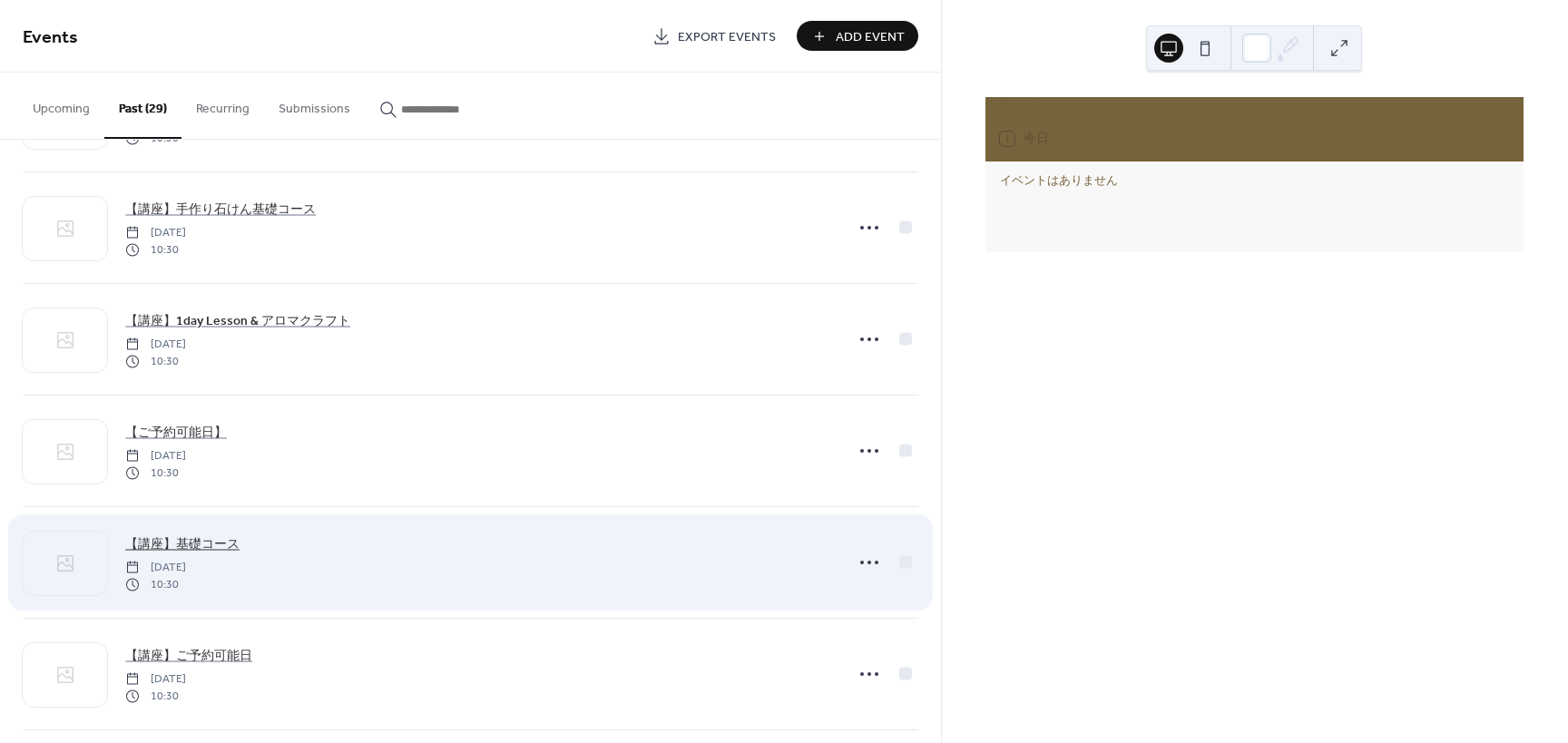 click on "【講座】基礎コース" at bounding box center [182, 544] 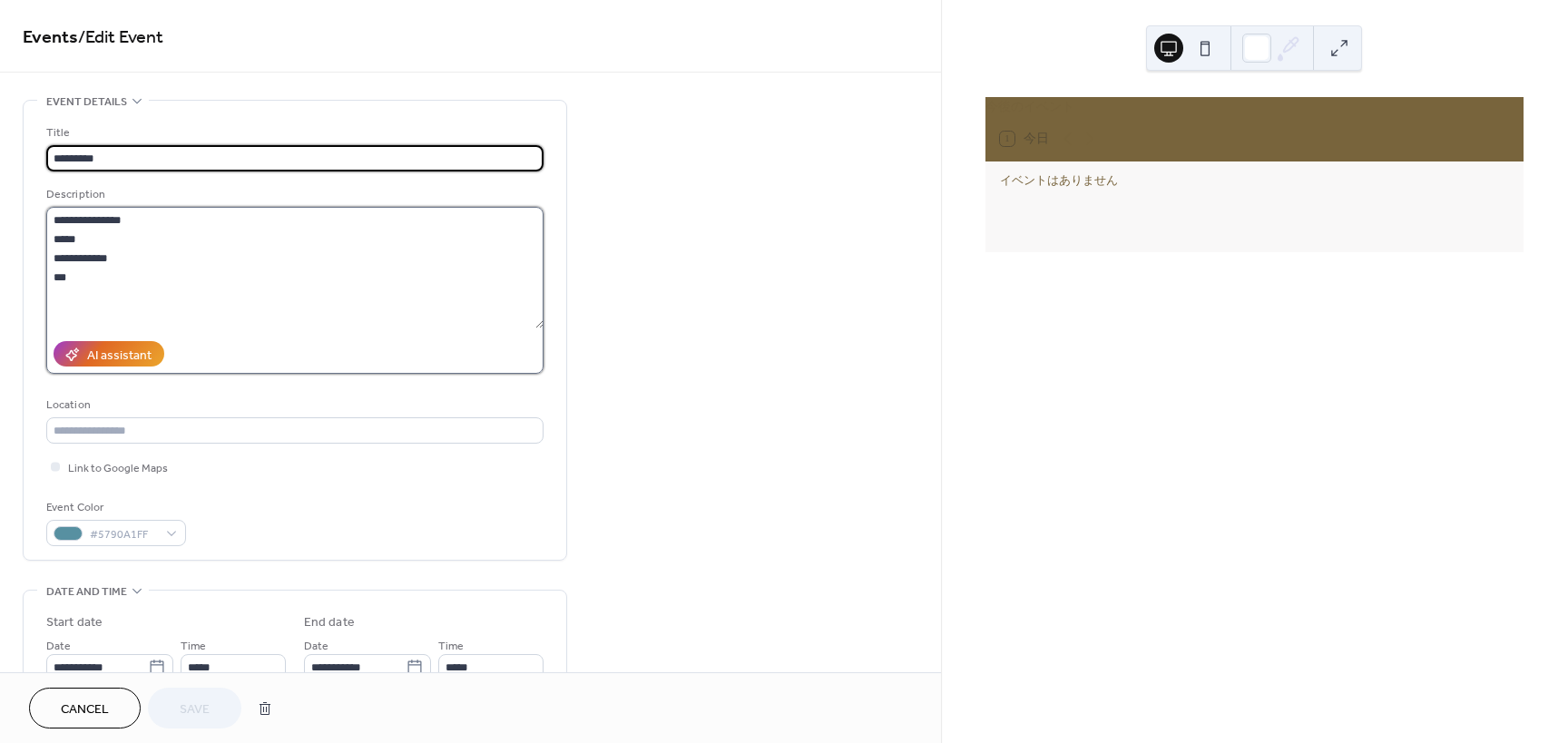 click on "**********" at bounding box center (295, 268) 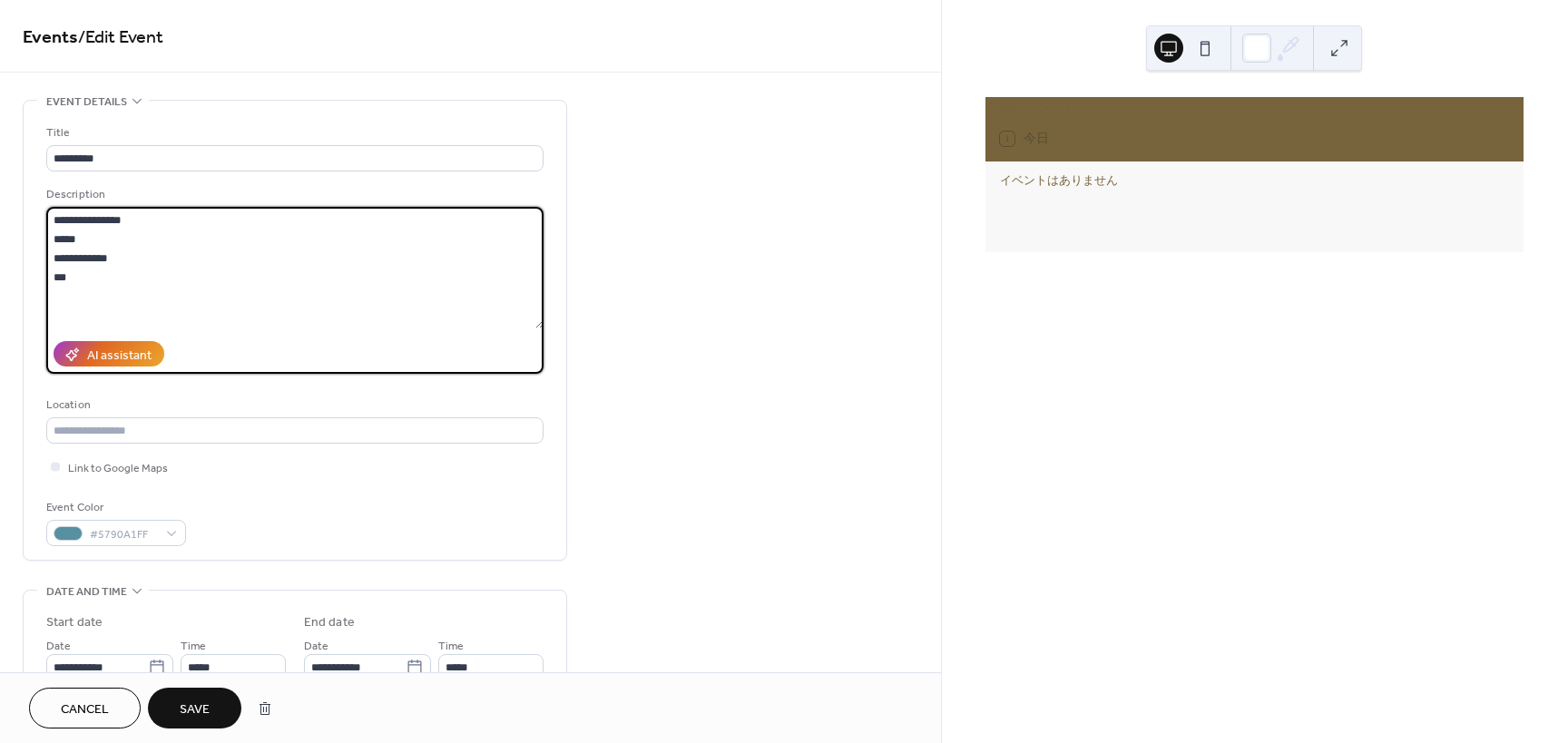drag, startPoint x: 57, startPoint y: 242, endPoint x: 204, endPoint y: 260, distance: 148.0979 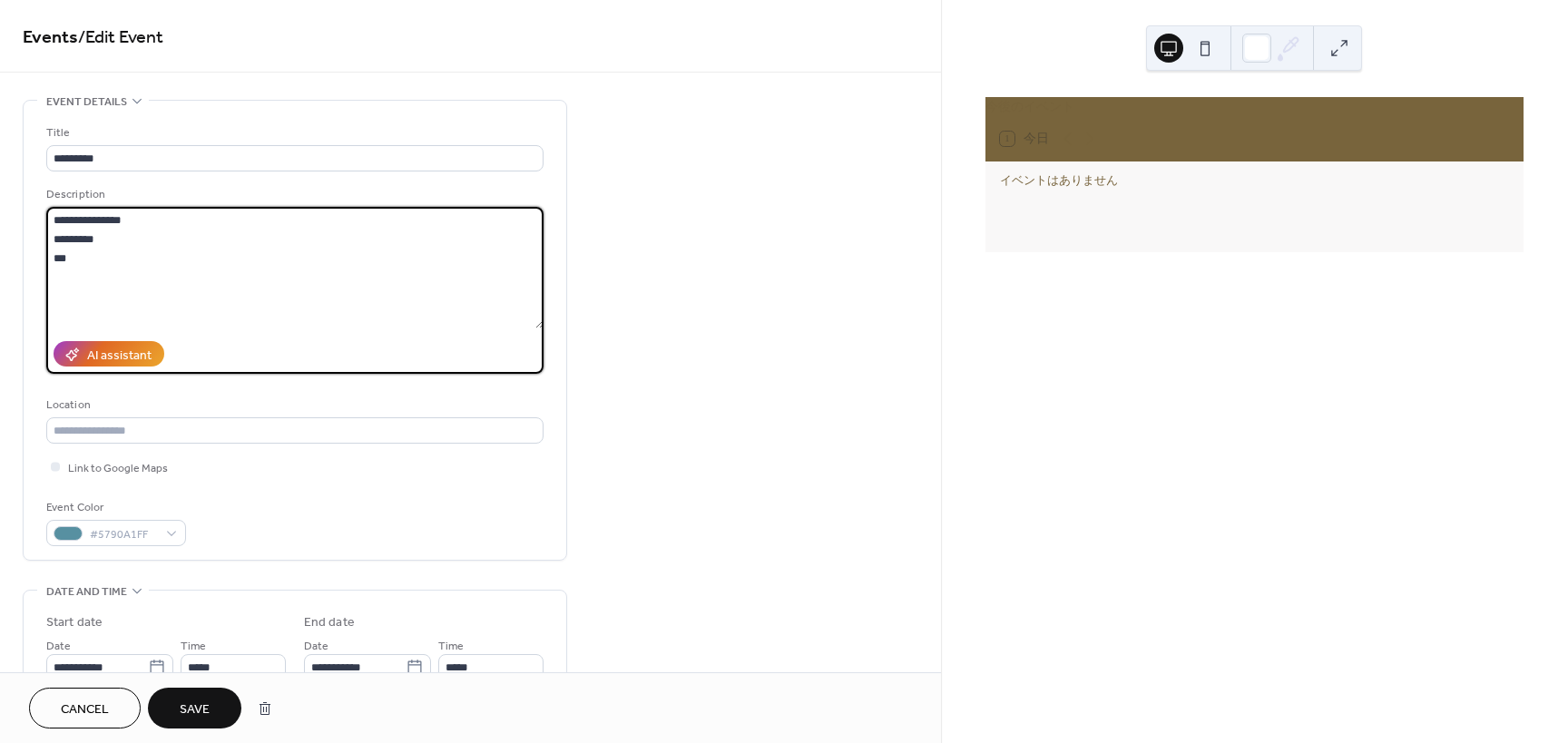 click on "**********" at bounding box center (295, 268) 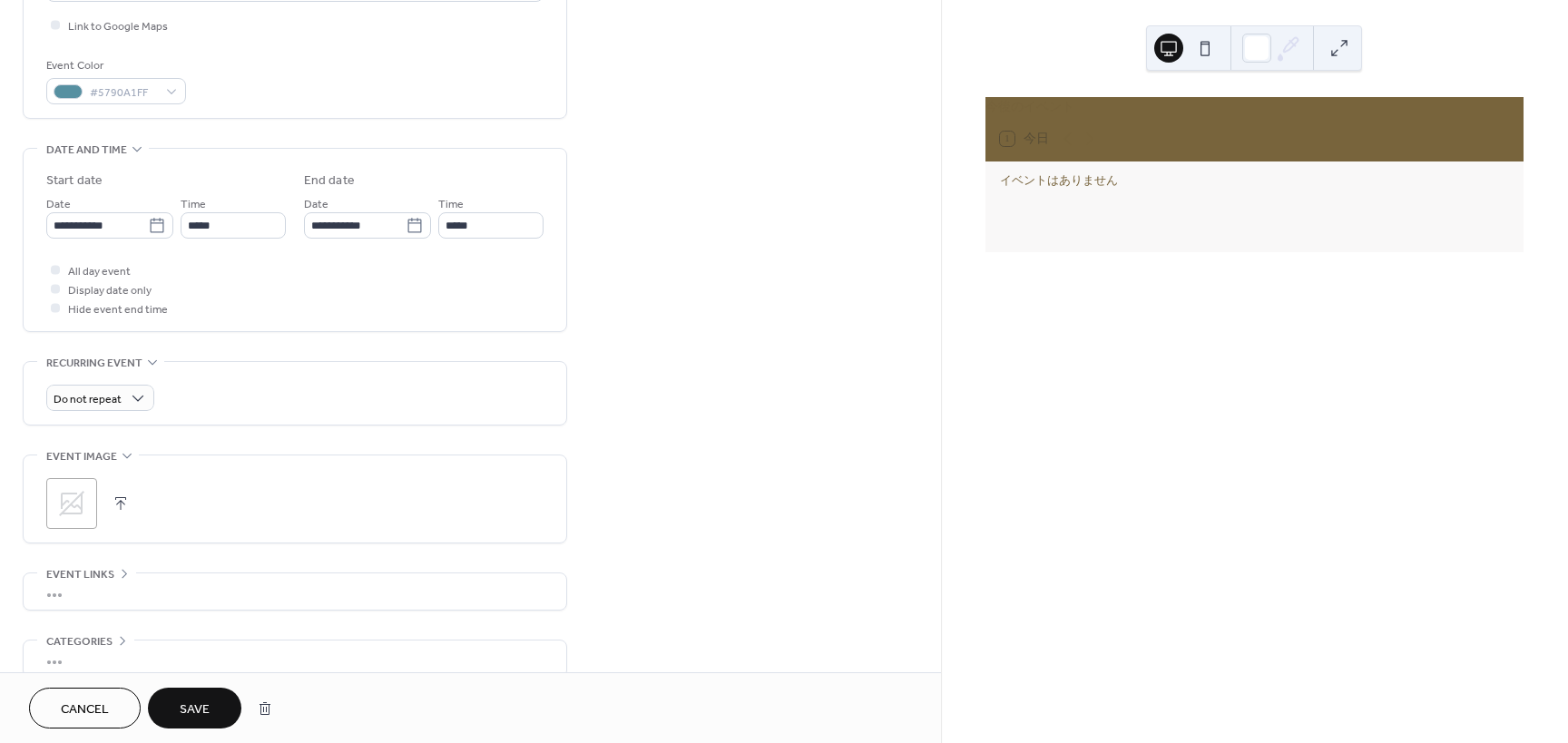 scroll, scrollTop: 454, scrollLeft: 0, axis: vertical 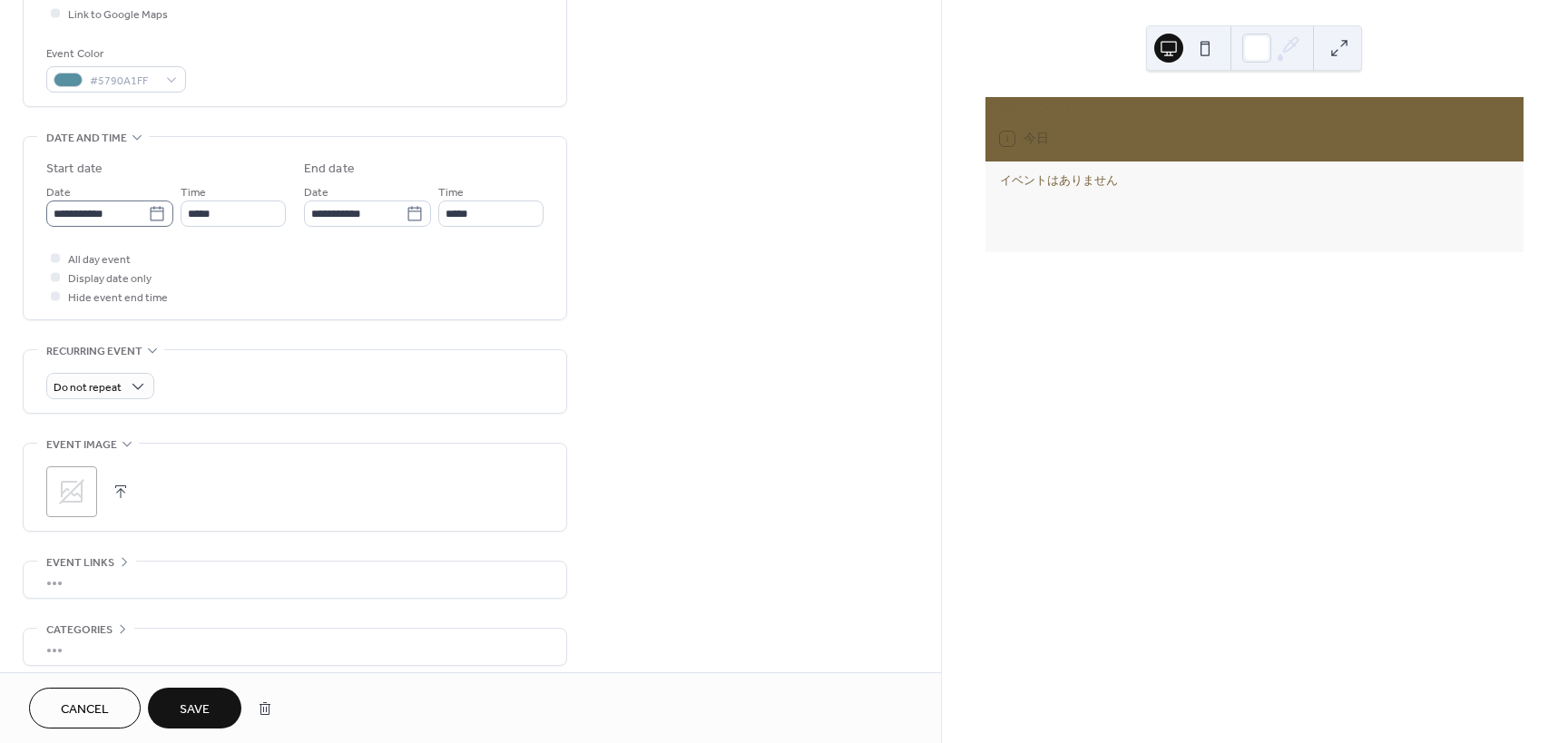type on "**********" 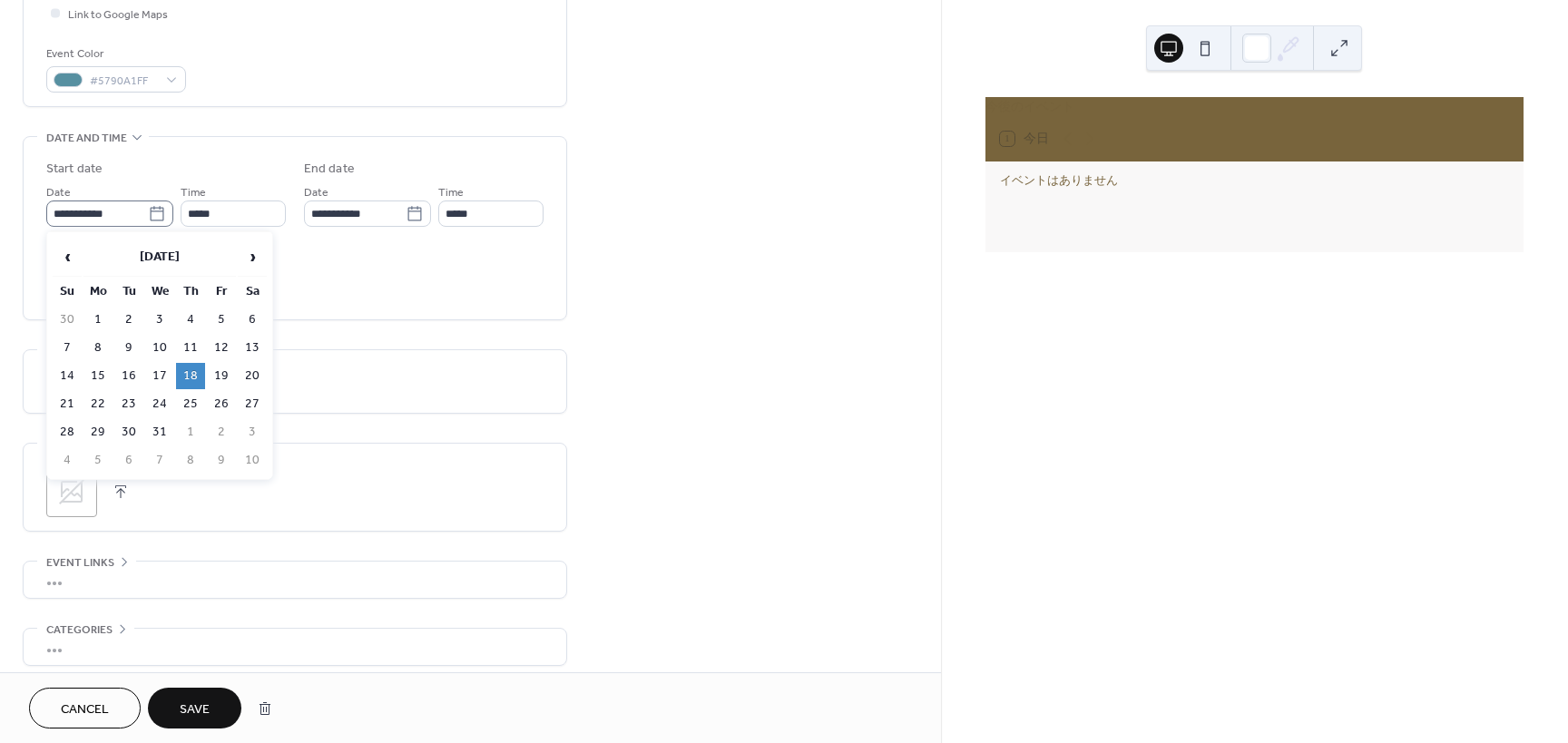 click 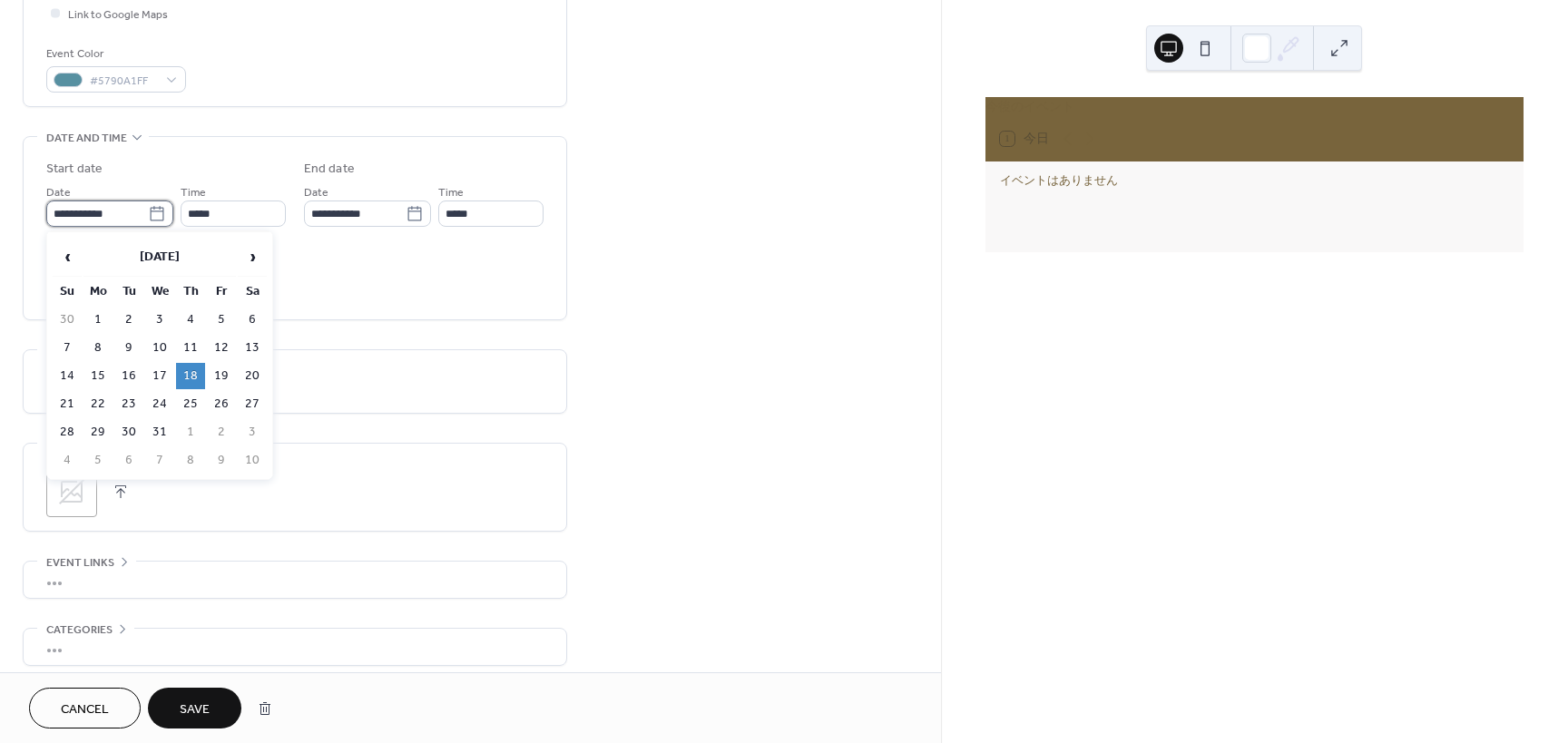 click on "**********" at bounding box center [97, 213] 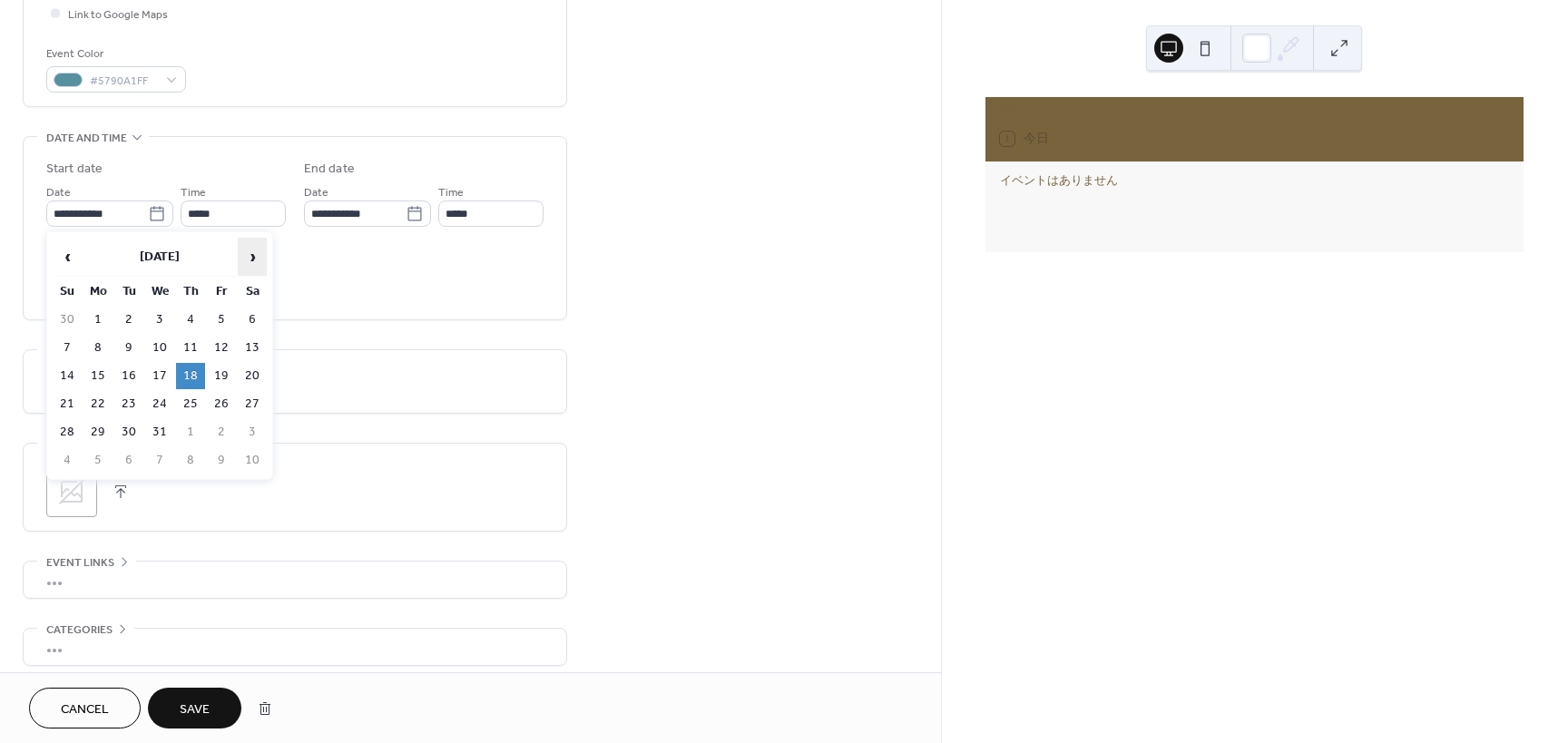 click on "›" at bounding box center (252, 257) 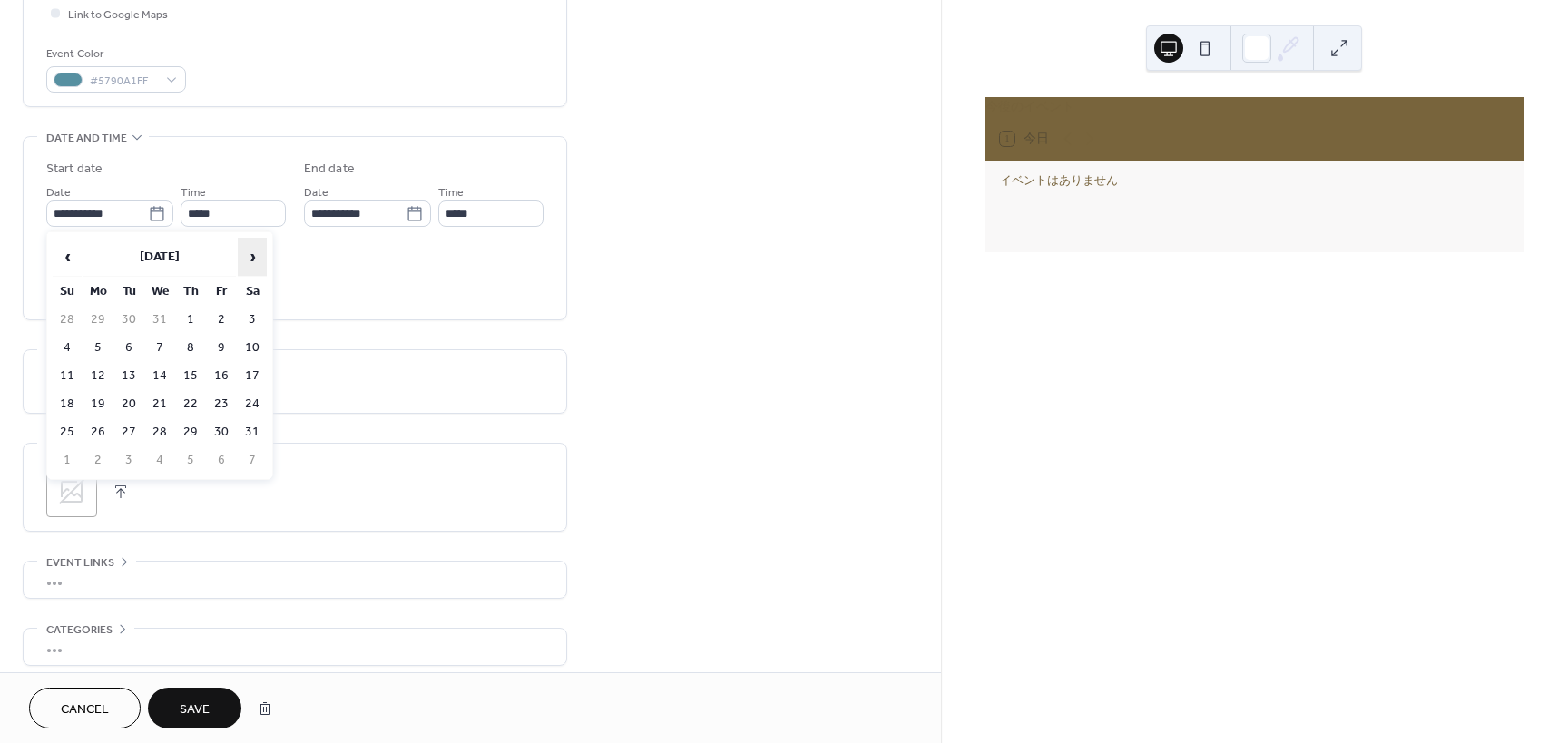 click on "›" at bounding box center [252, 257] 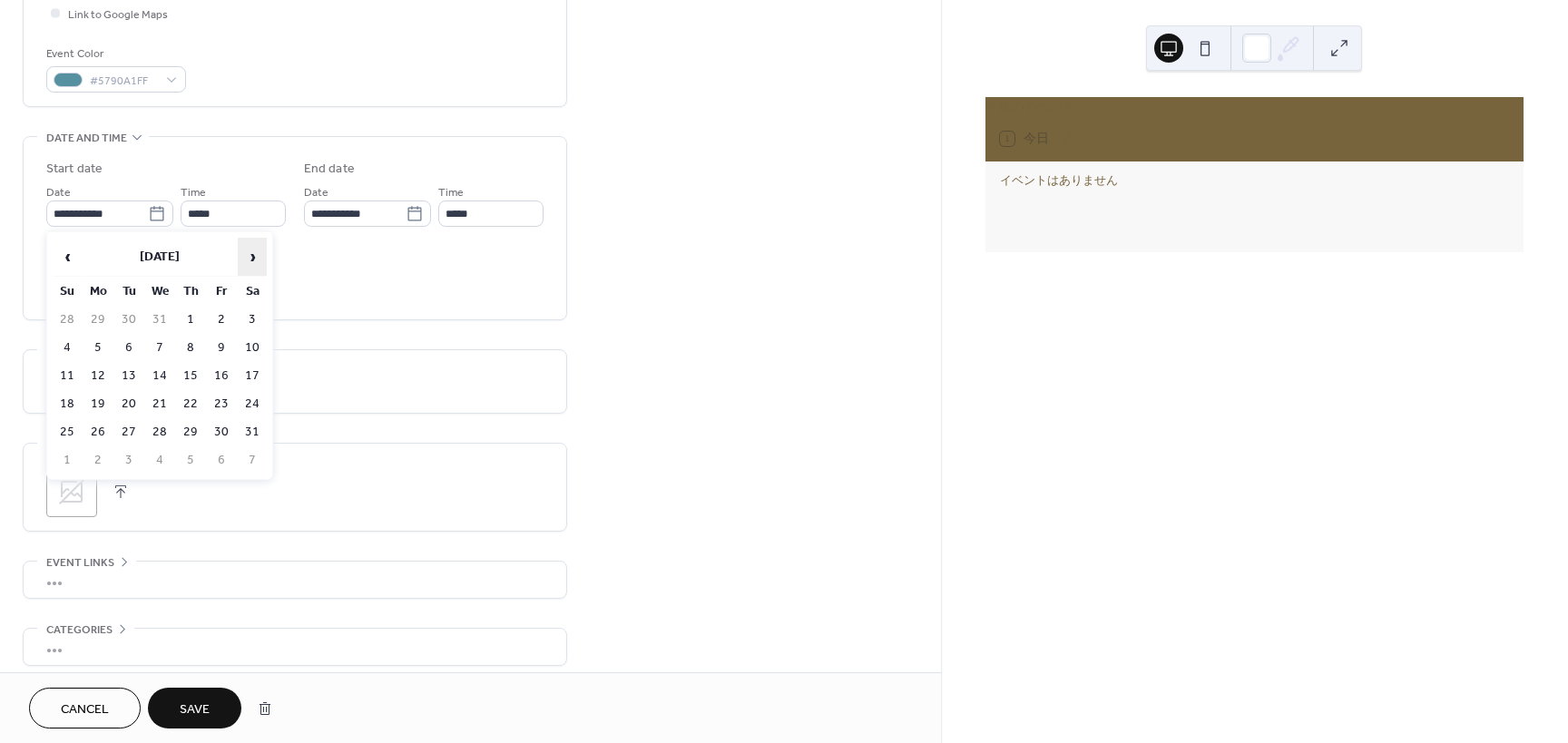 click on "›" at bounding box center [252, 257] 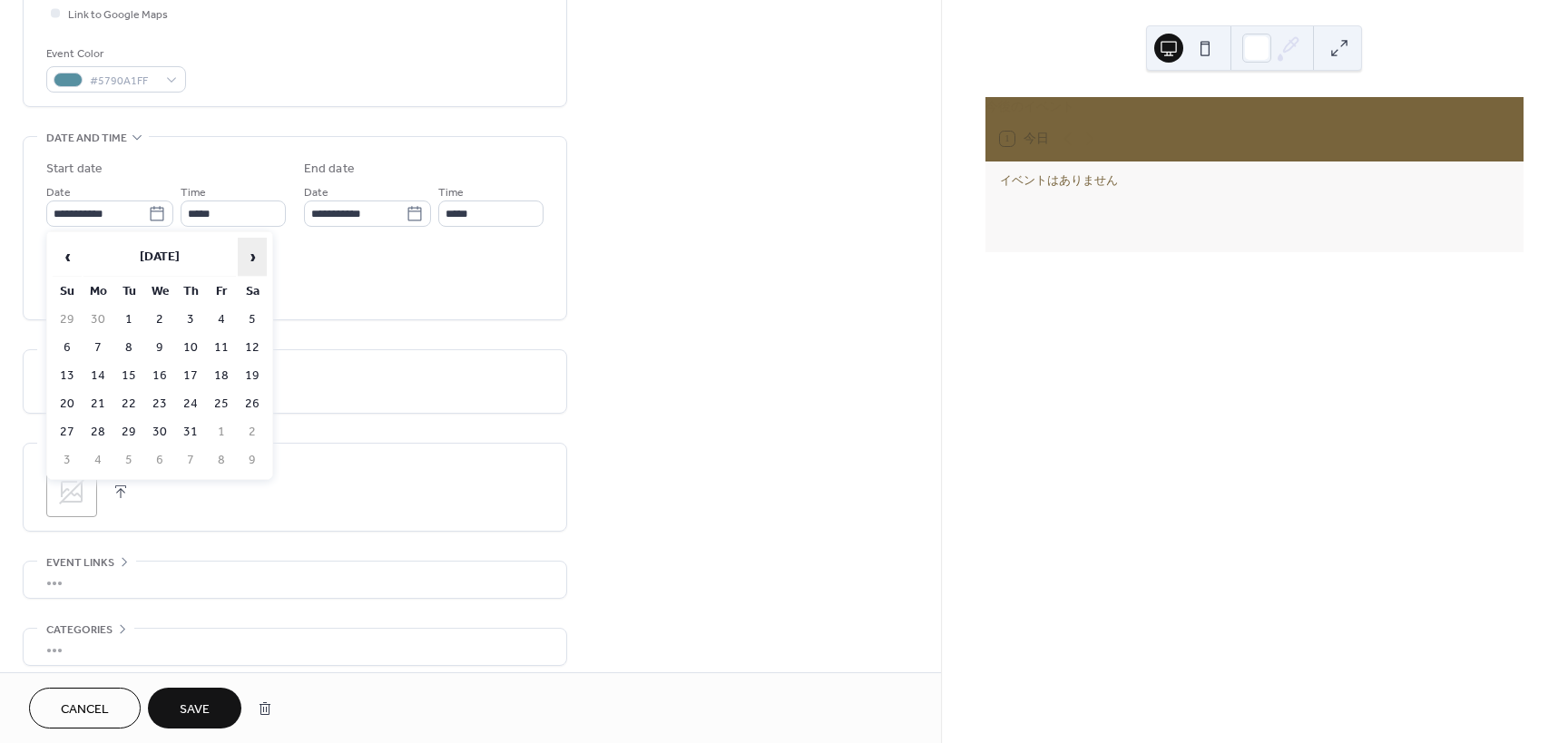 click on "›" at bounding box center [252, 257] 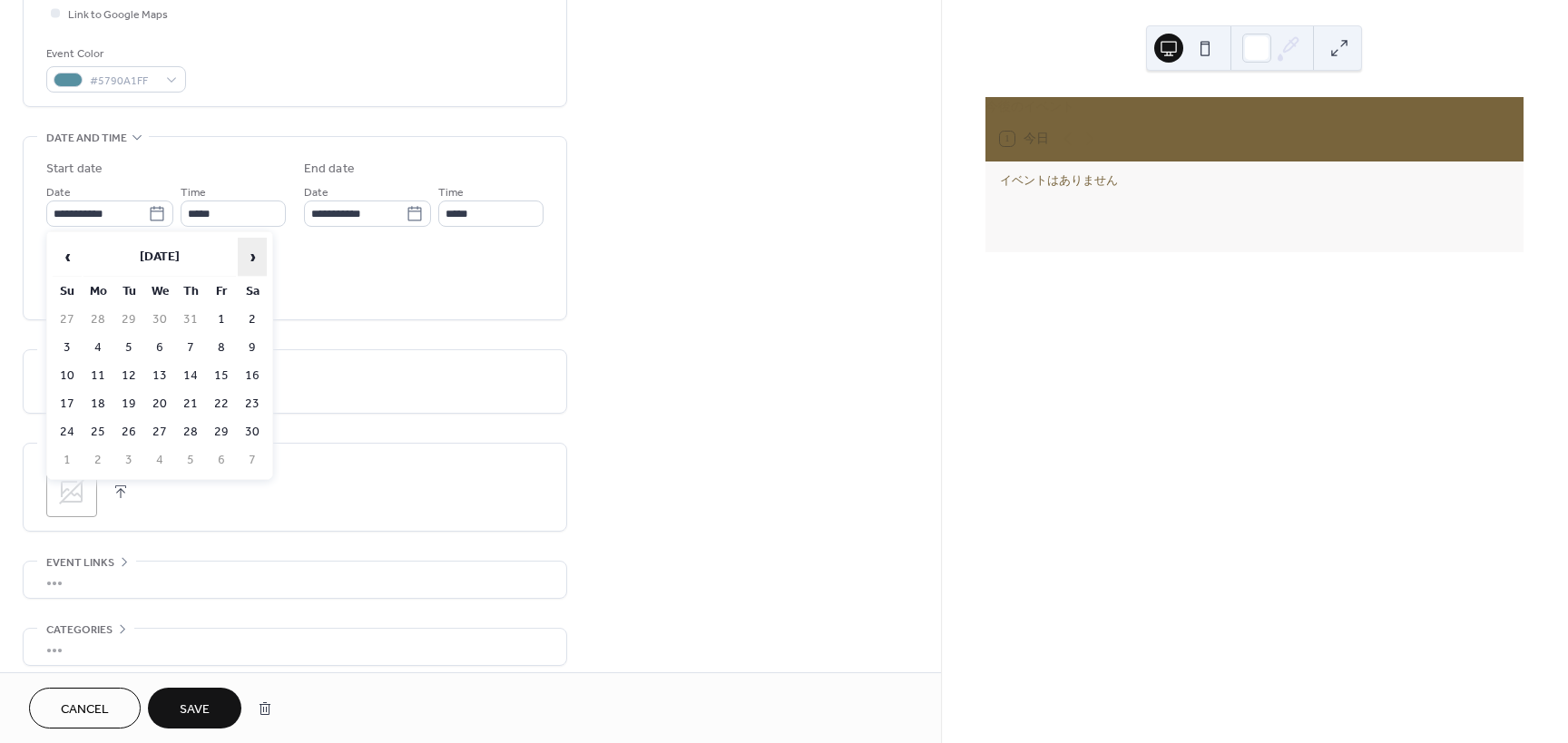 click on "›" at bounding box center (252, 257) 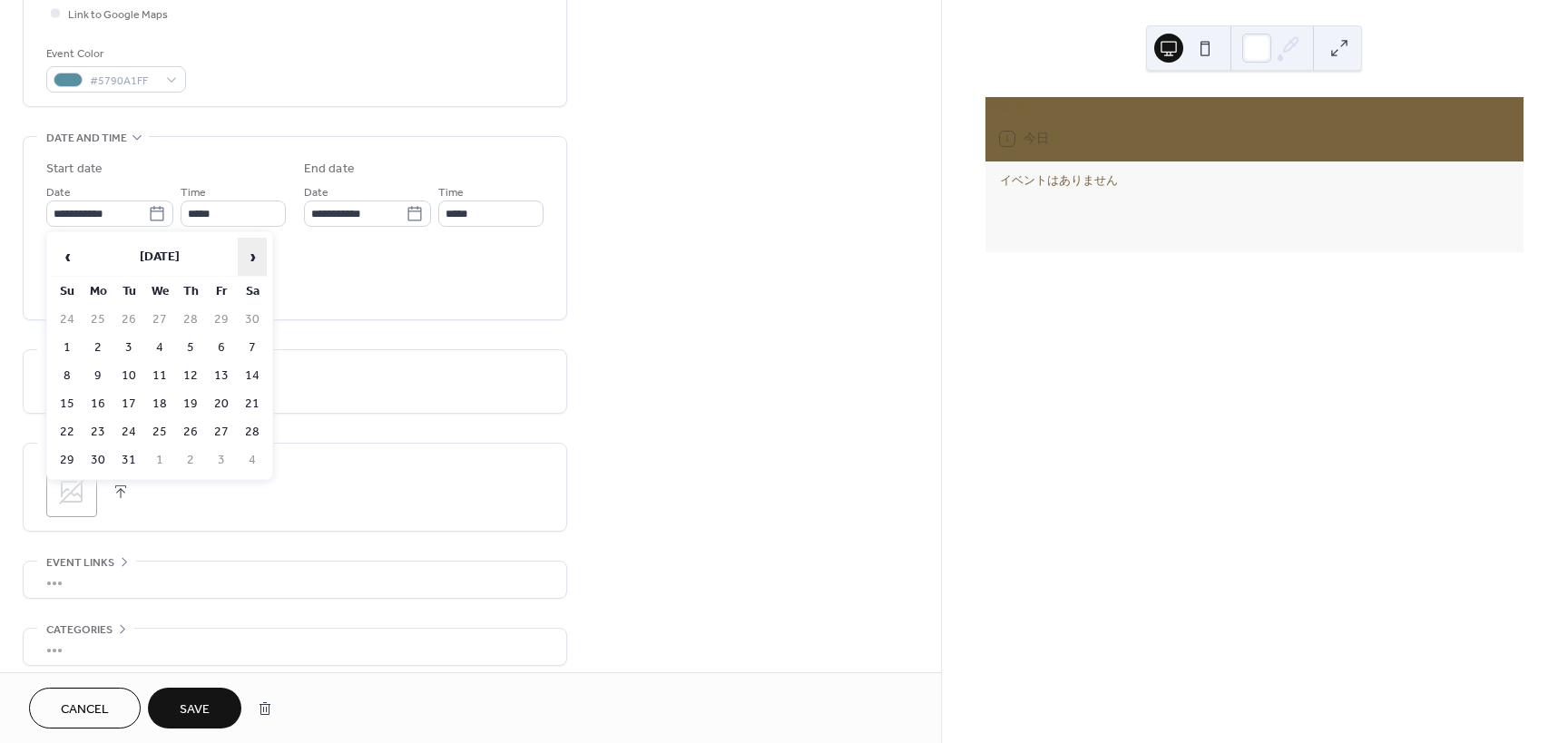 click on "›" at bounding box center (252, 257) 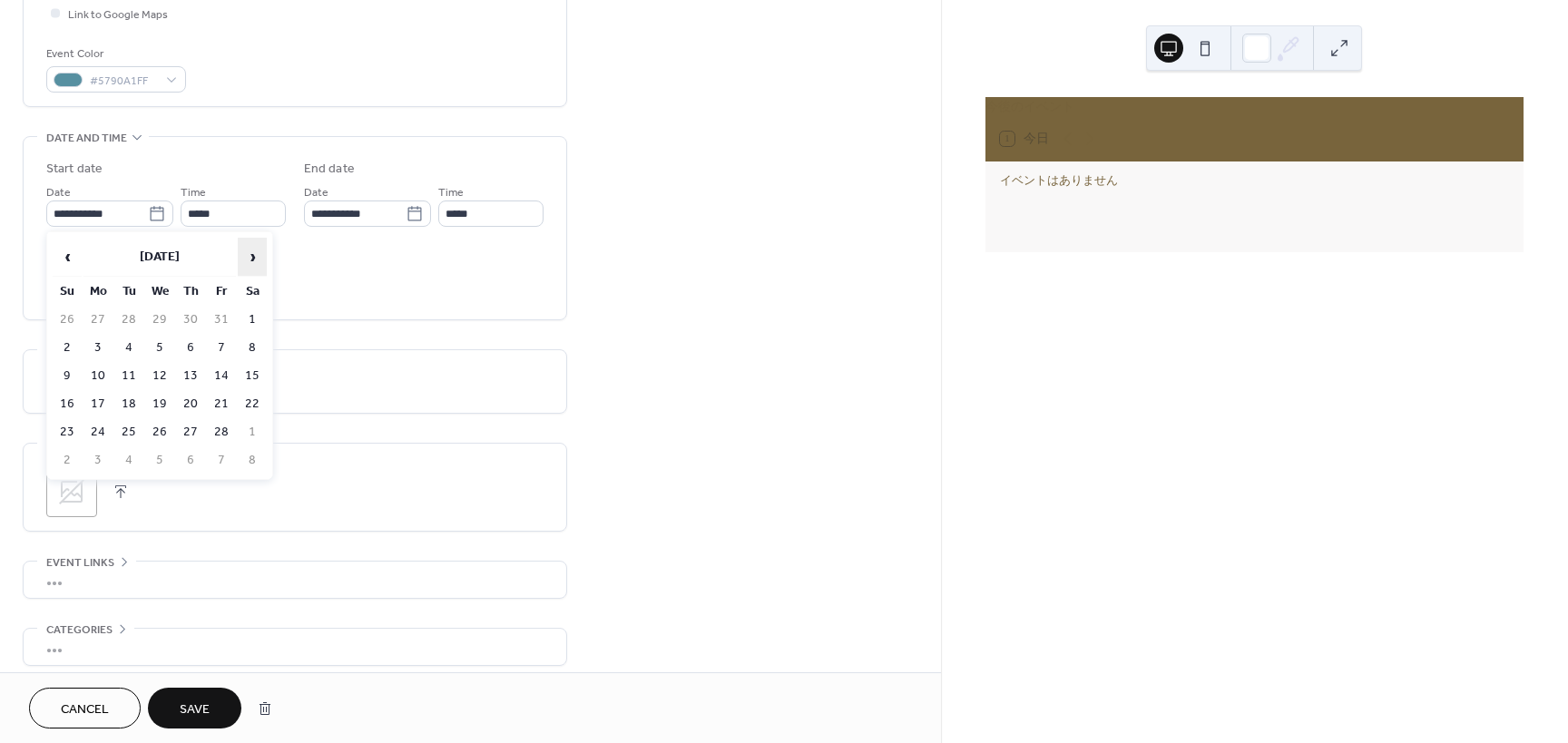 click on "›" at bounding box center [252, 257] 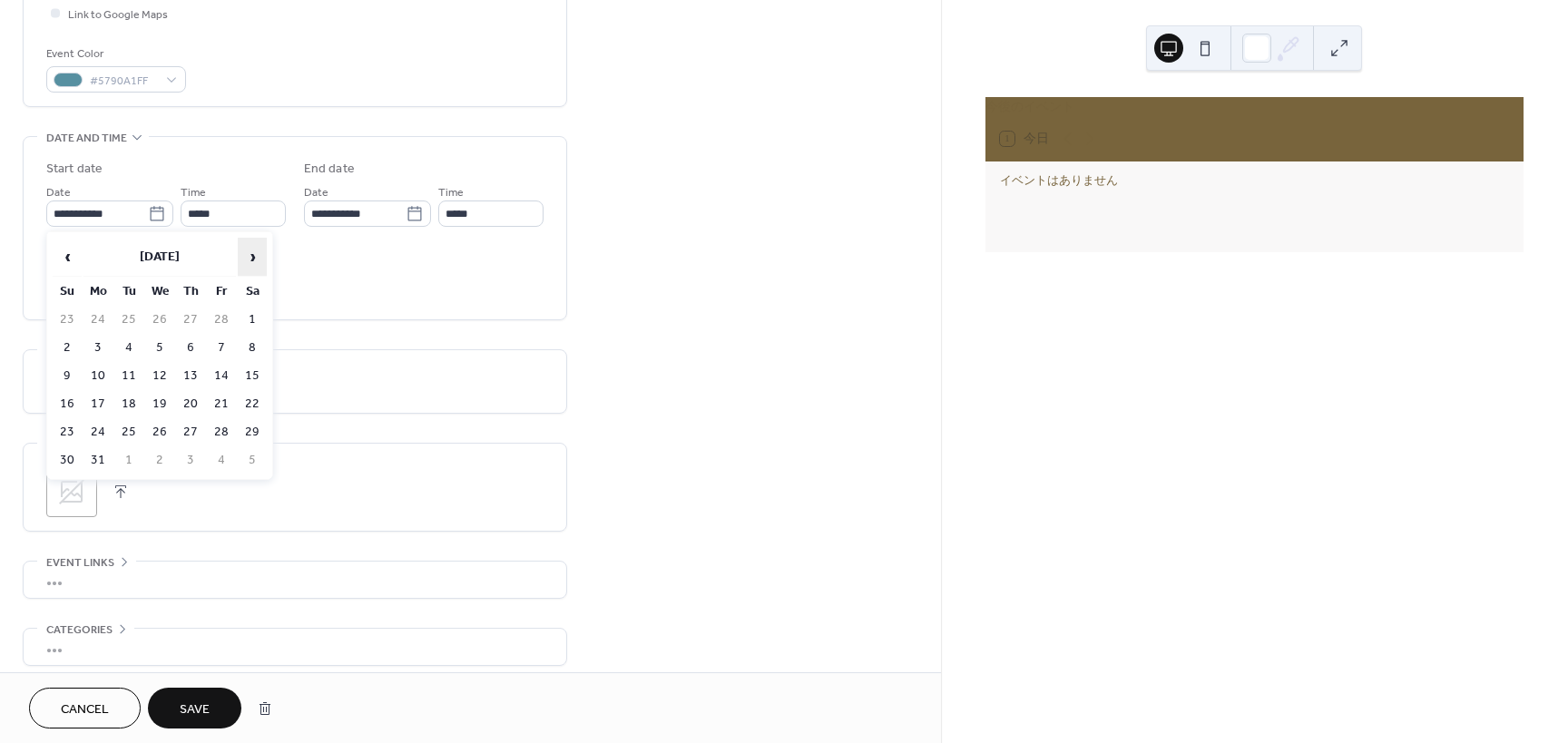 click on "›" at bounding box center [252, 257] 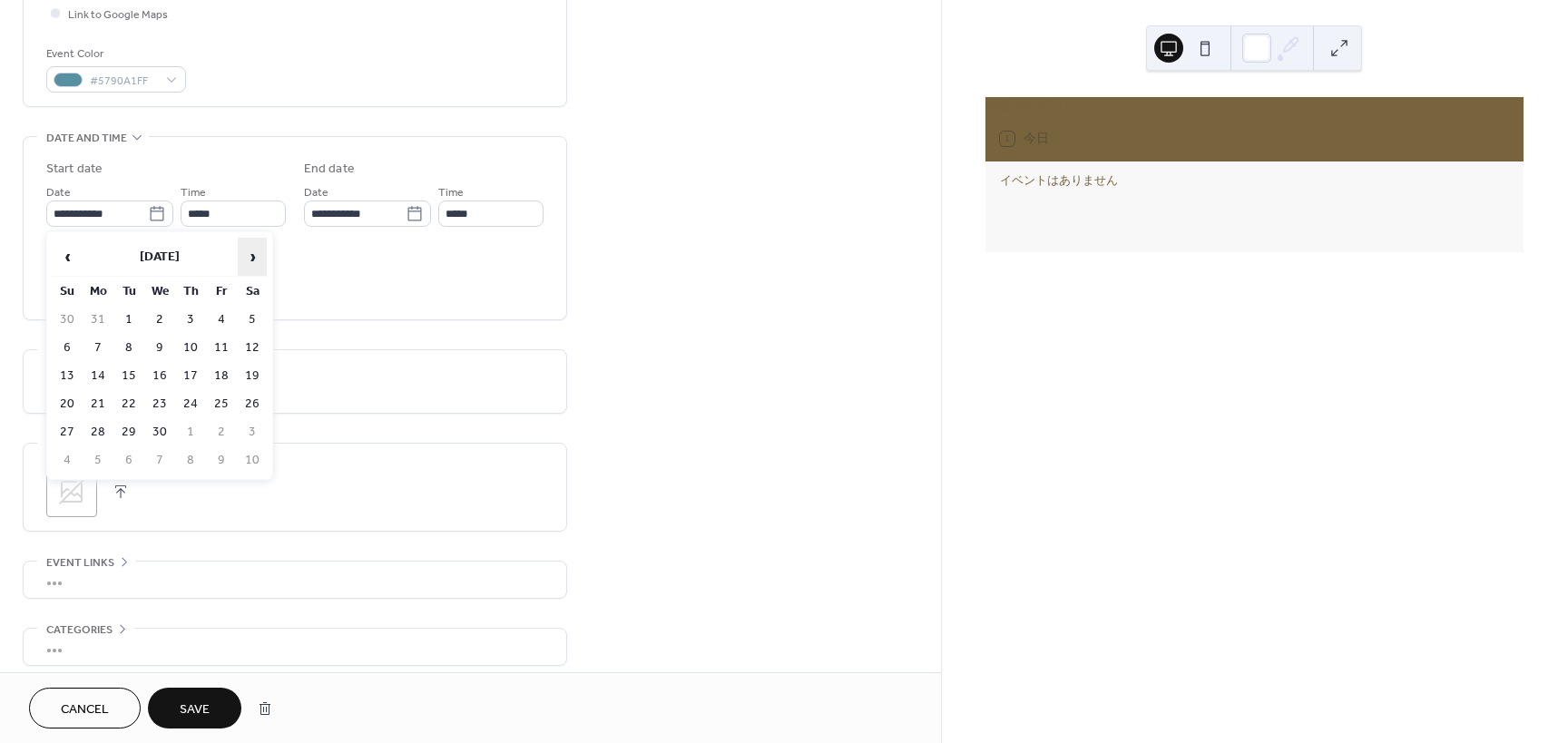 click on "›" at bounding box center [252, 257] 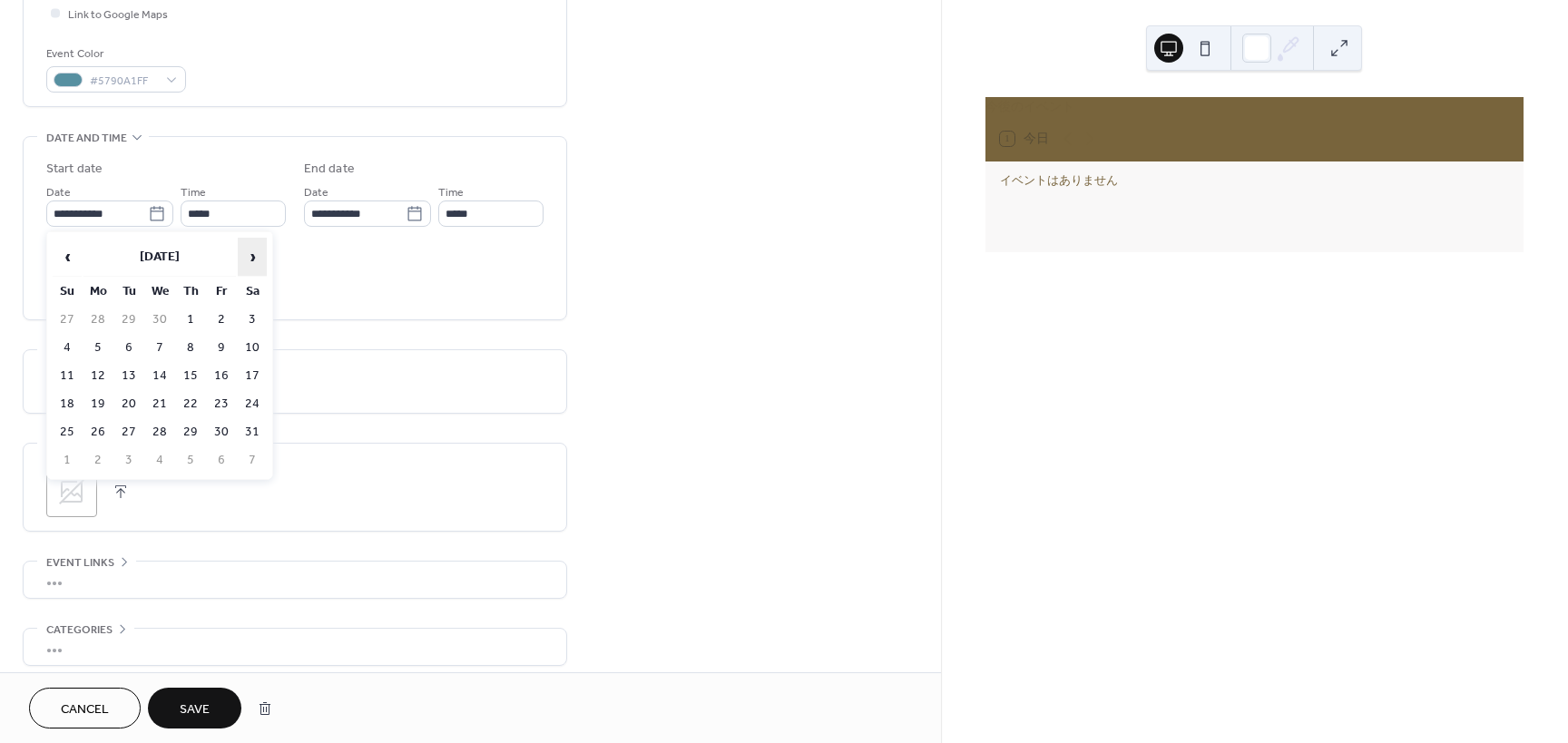 click on "›" at bounding box center (252, 257) 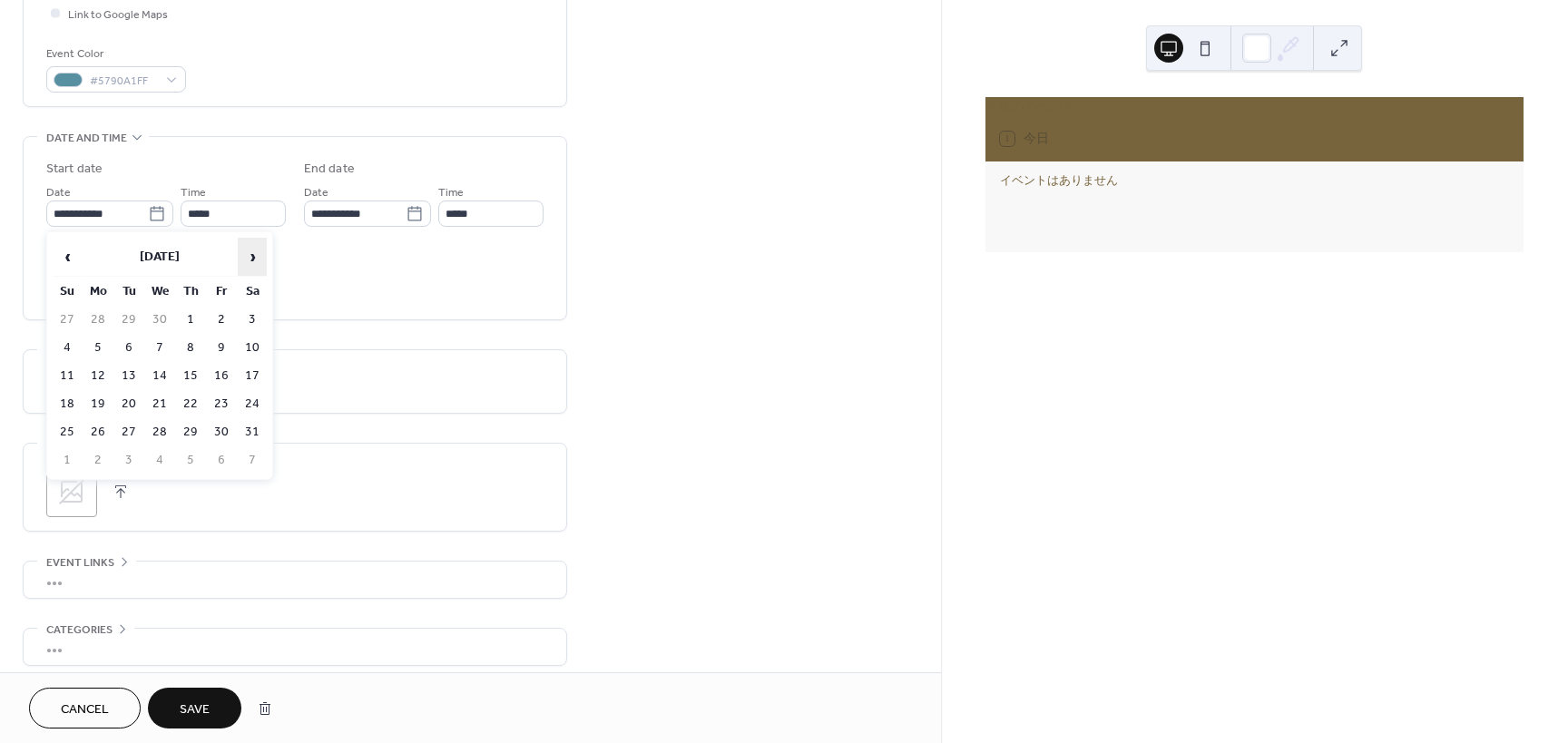 click on "›" at bounding box center [252, 257] 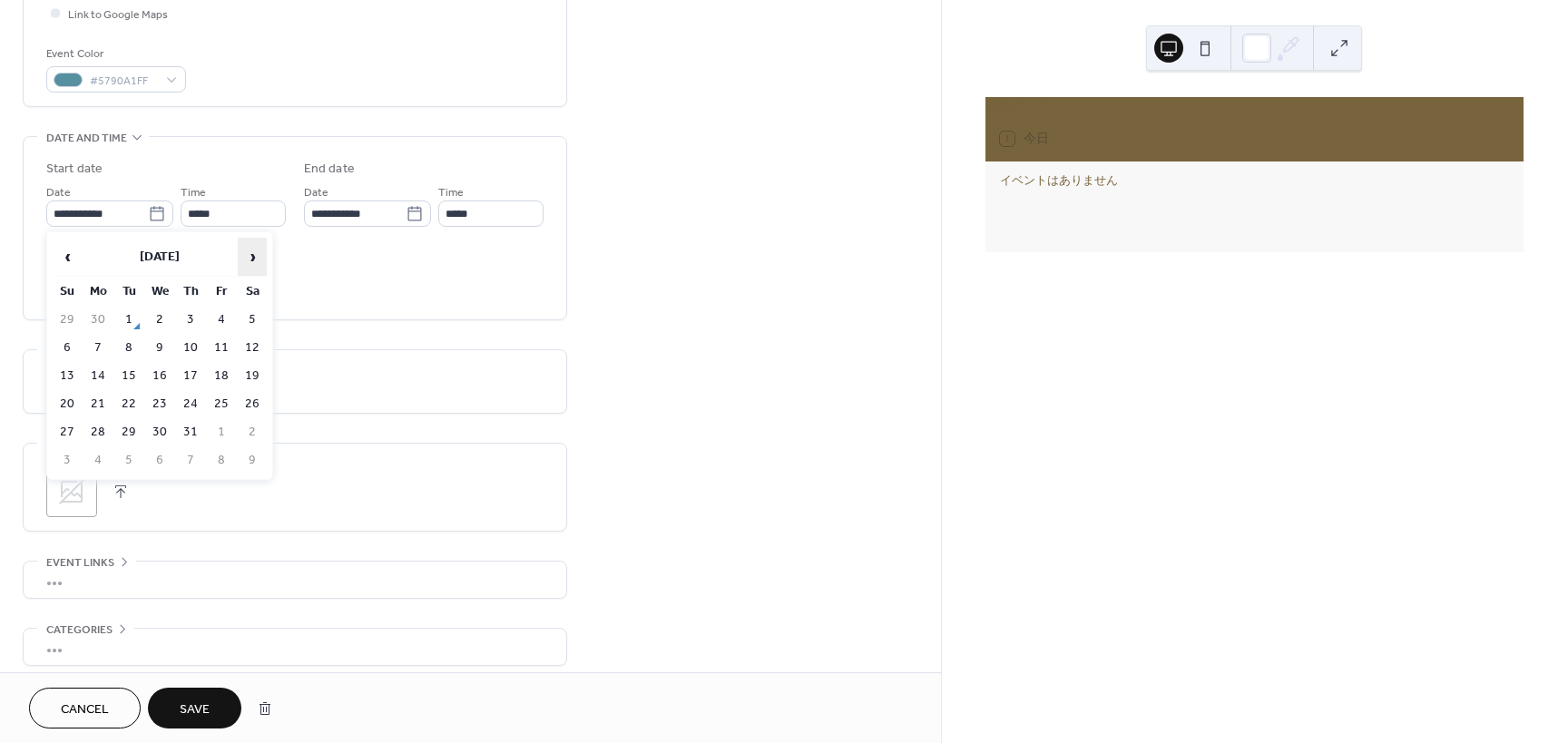 click on "›" at bounding box center (252, 257) 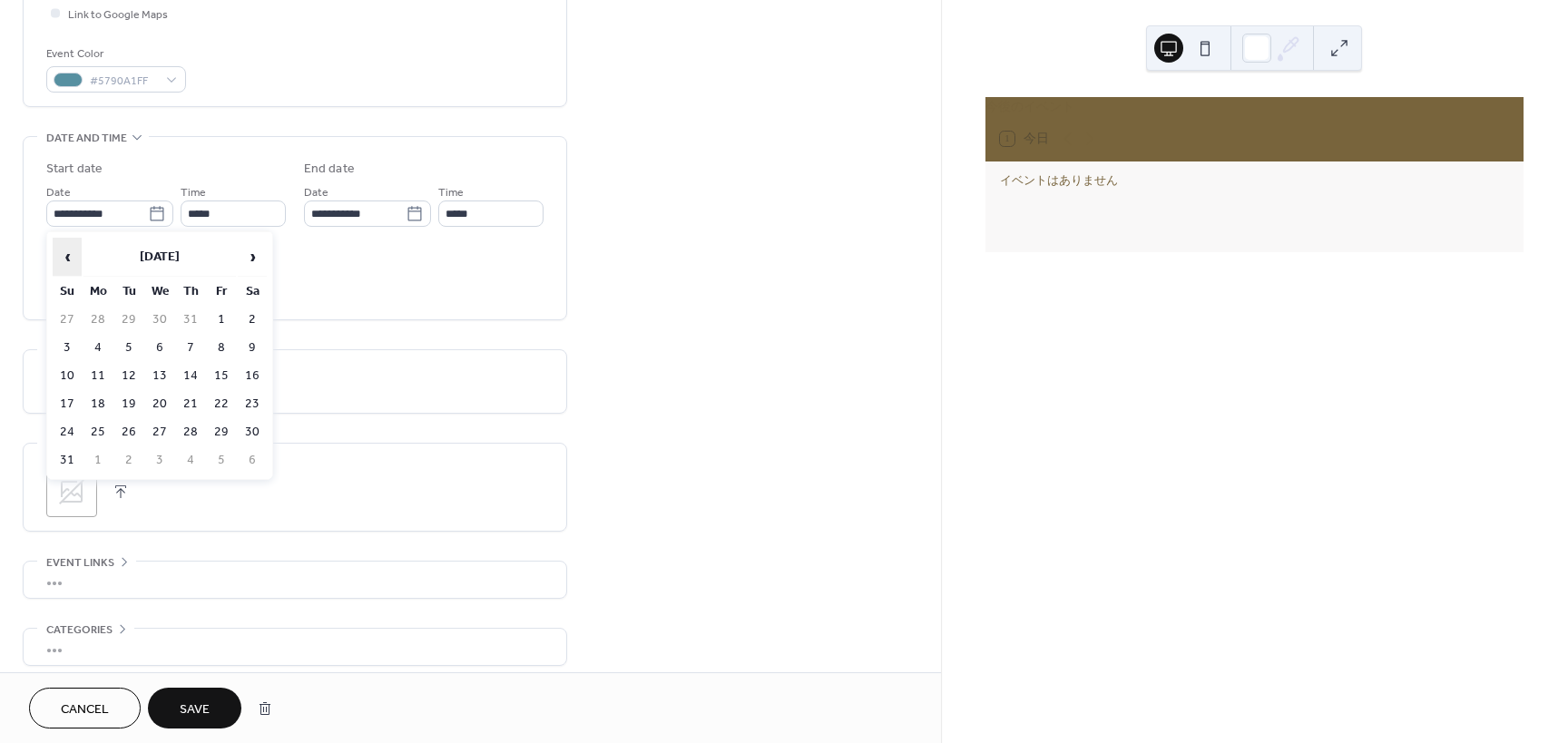 click on "‹" at bounding box center (67, 257) 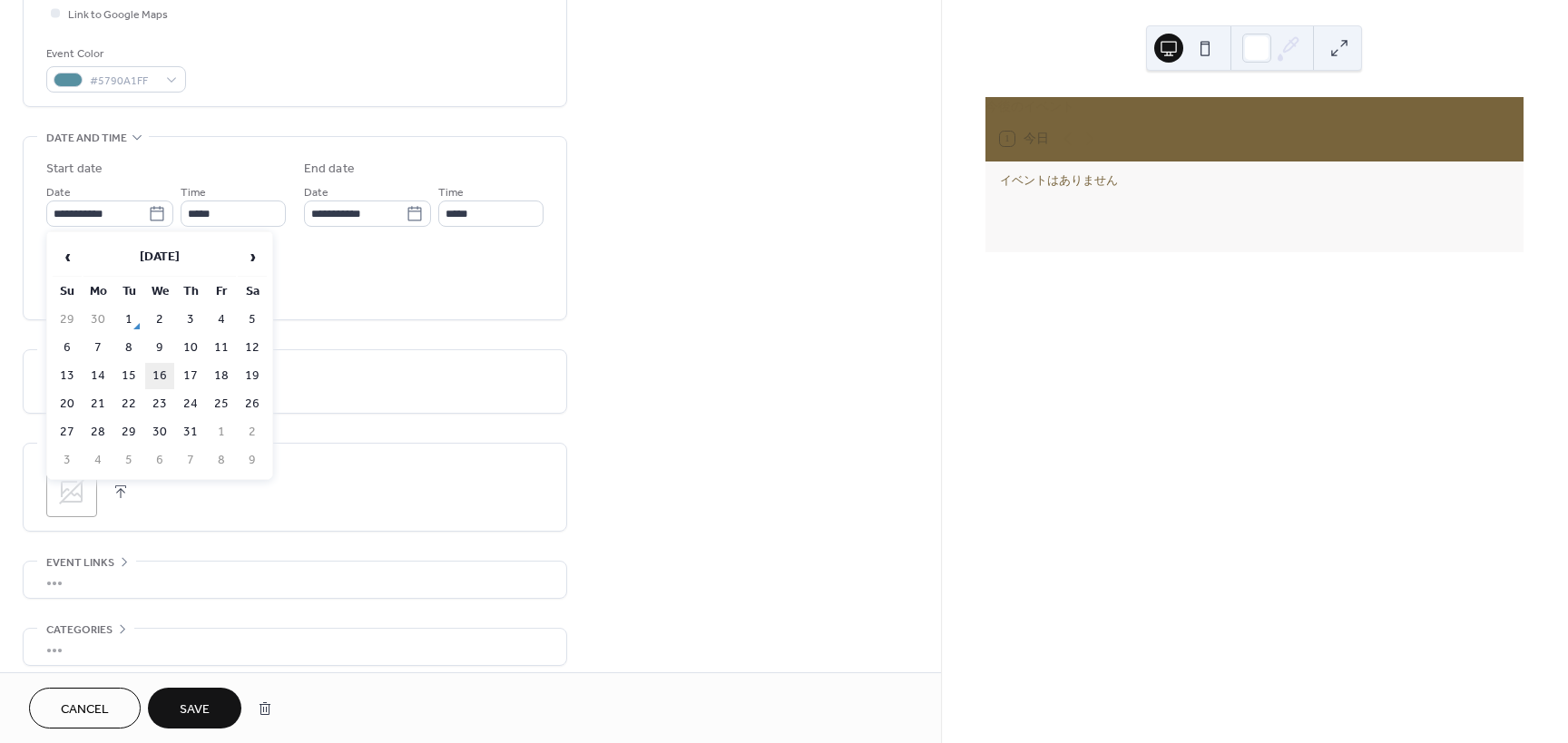 click on "16" at bounding box center (160, 376) 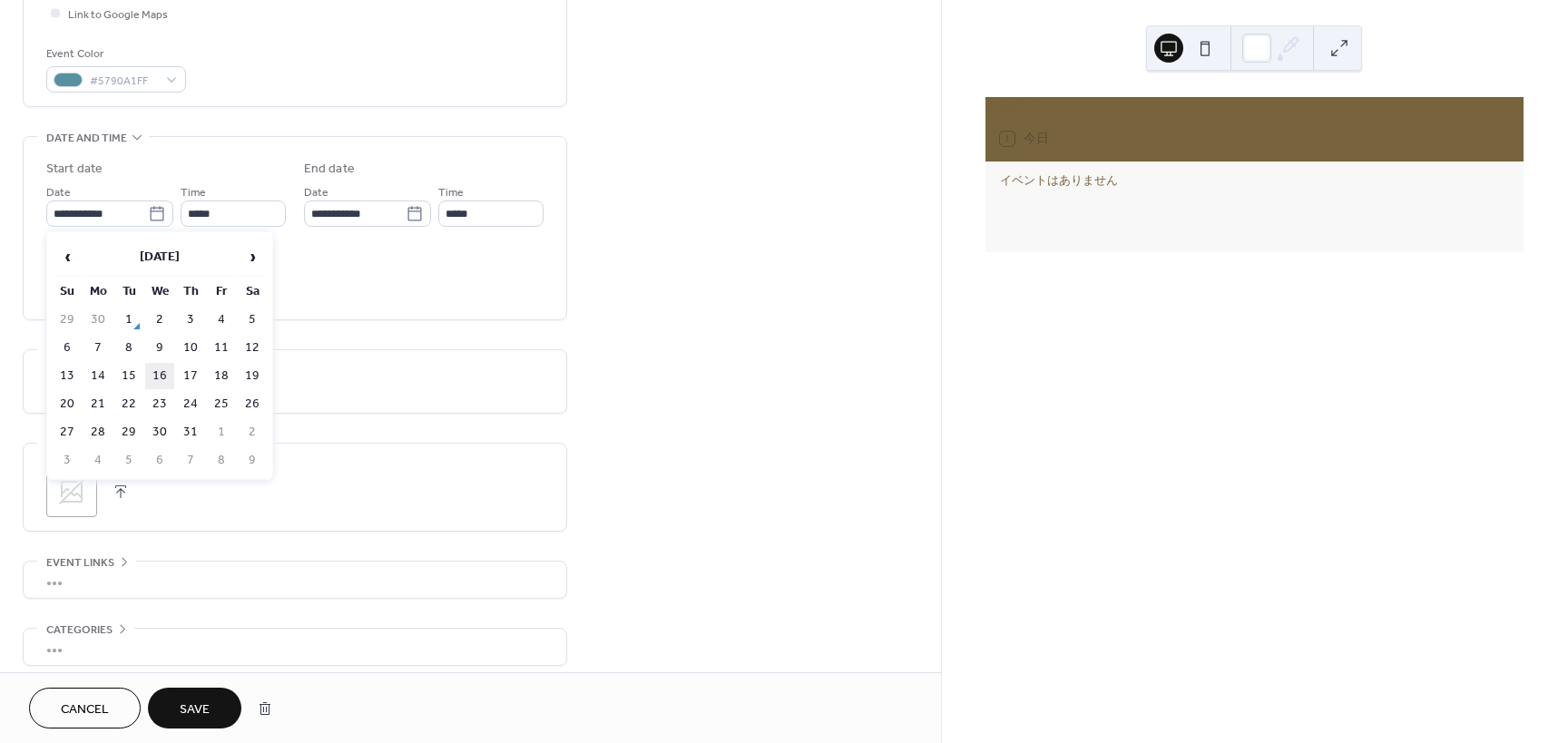 type on "**********" 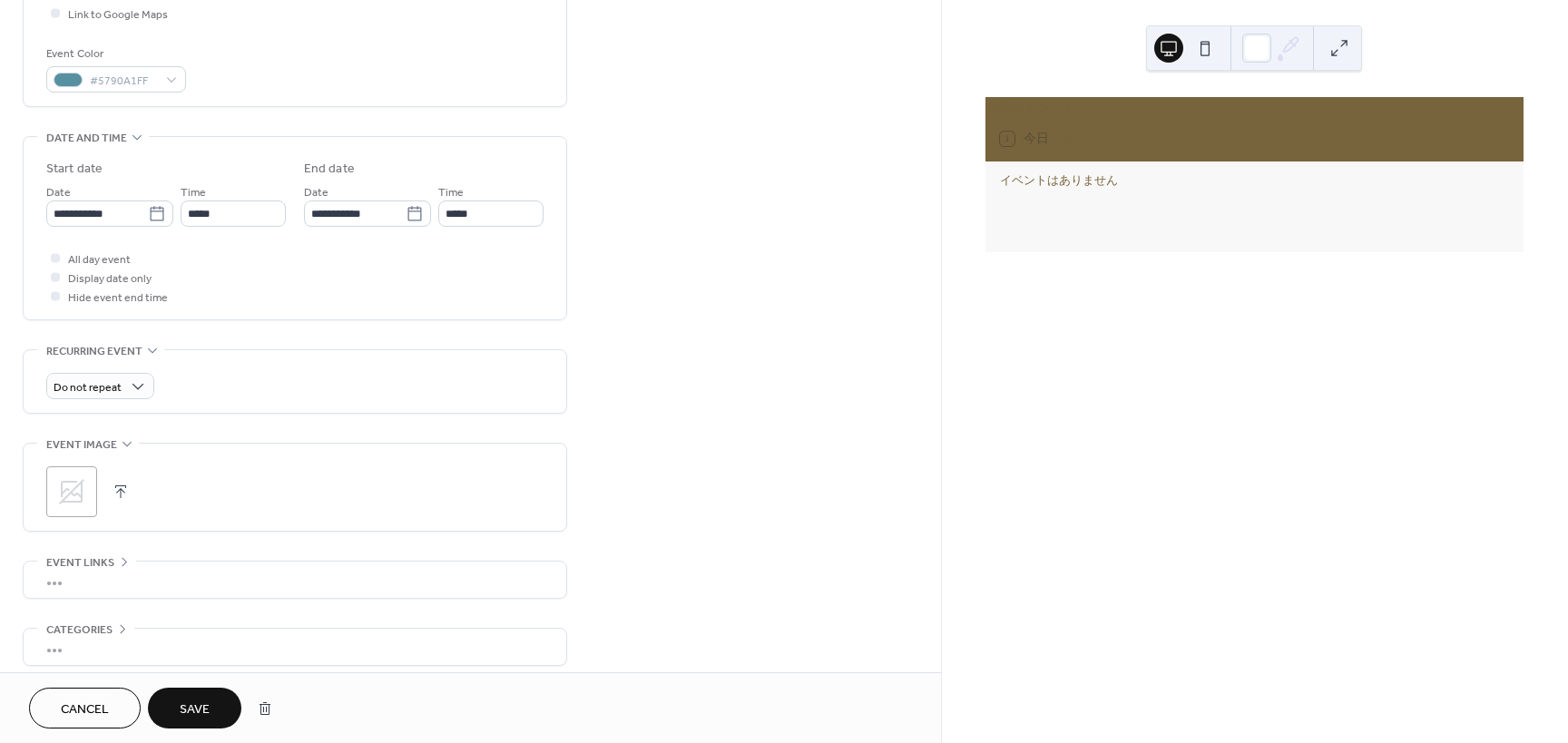 click at bounding box center (121, 492) 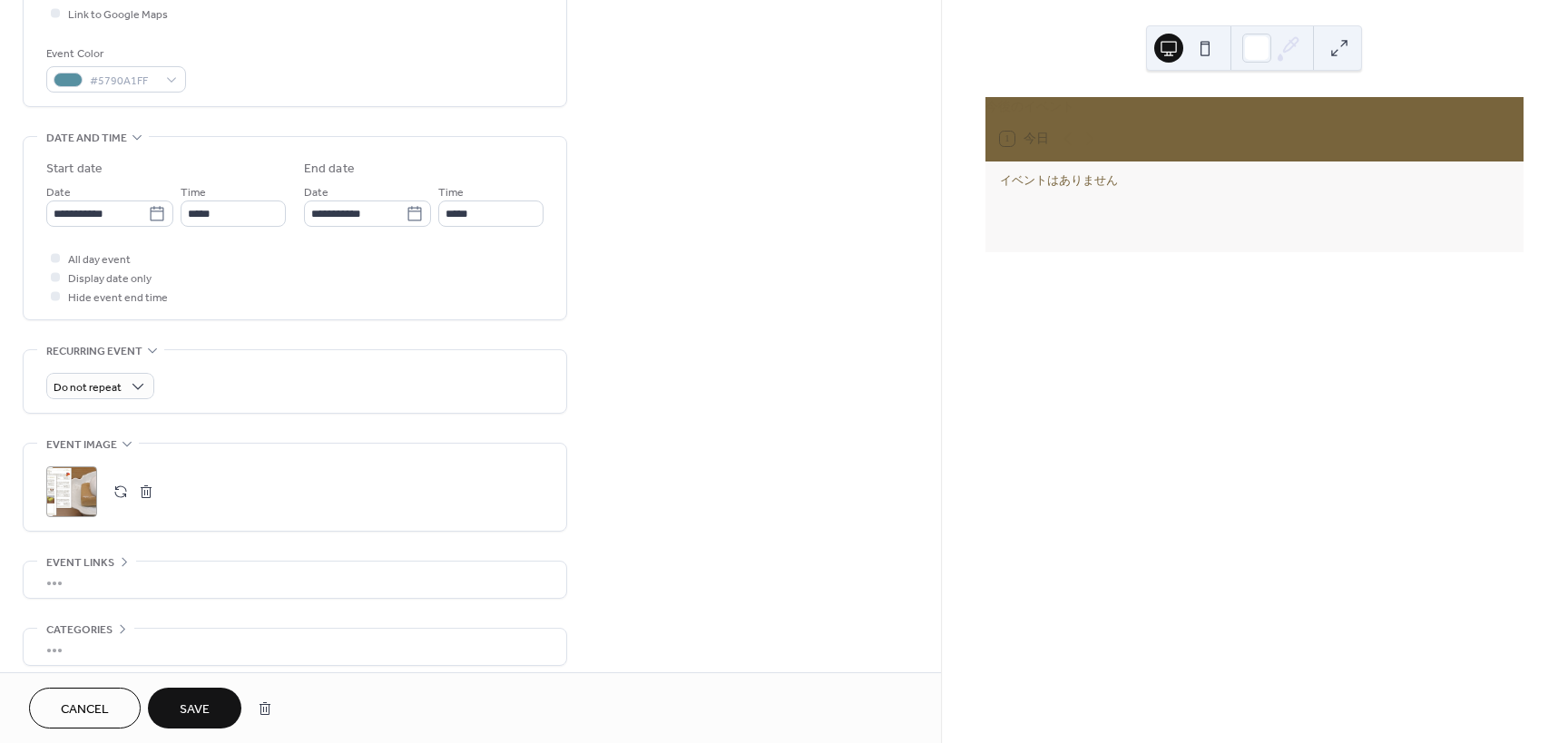 click on "Save" at bounding box center (194, 708) 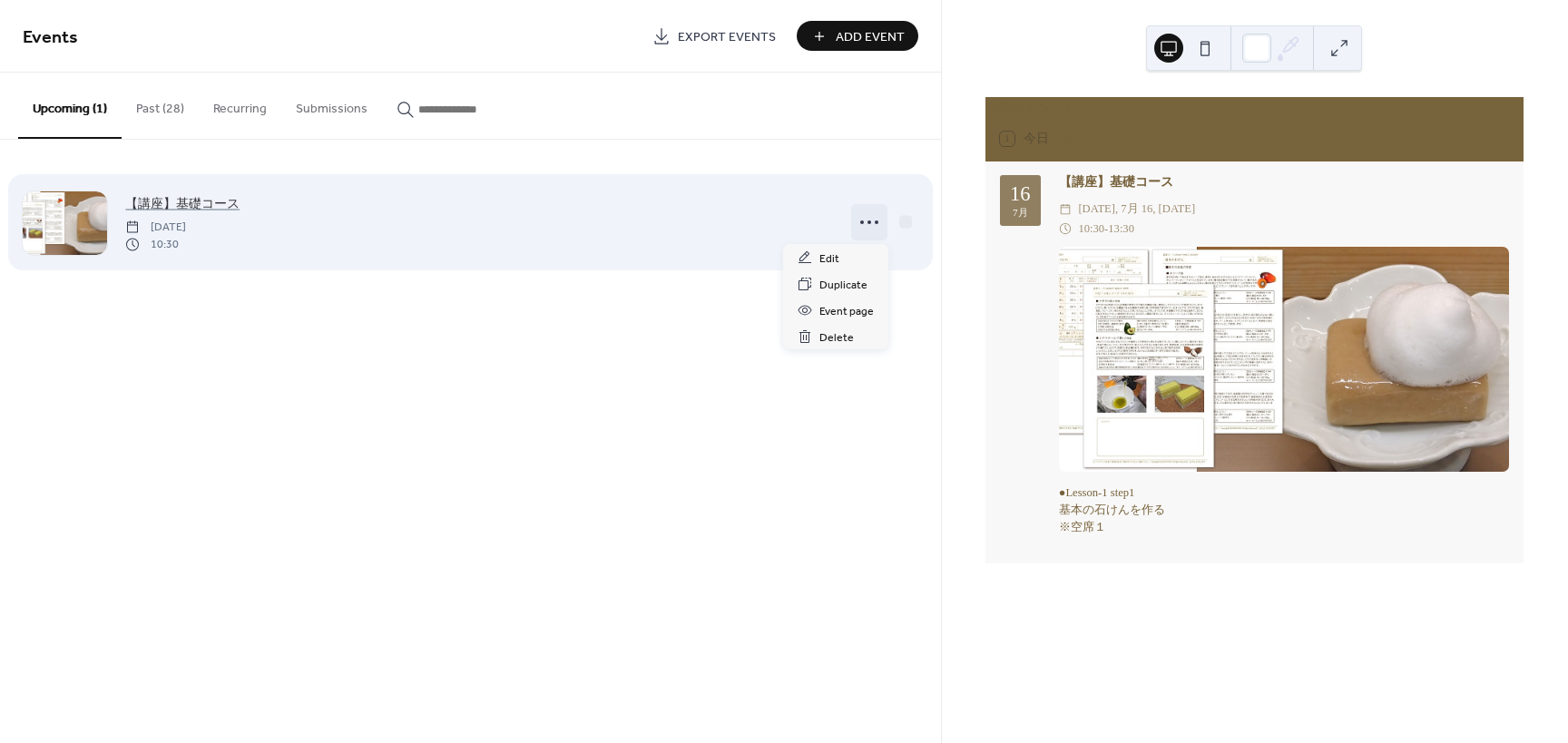 click 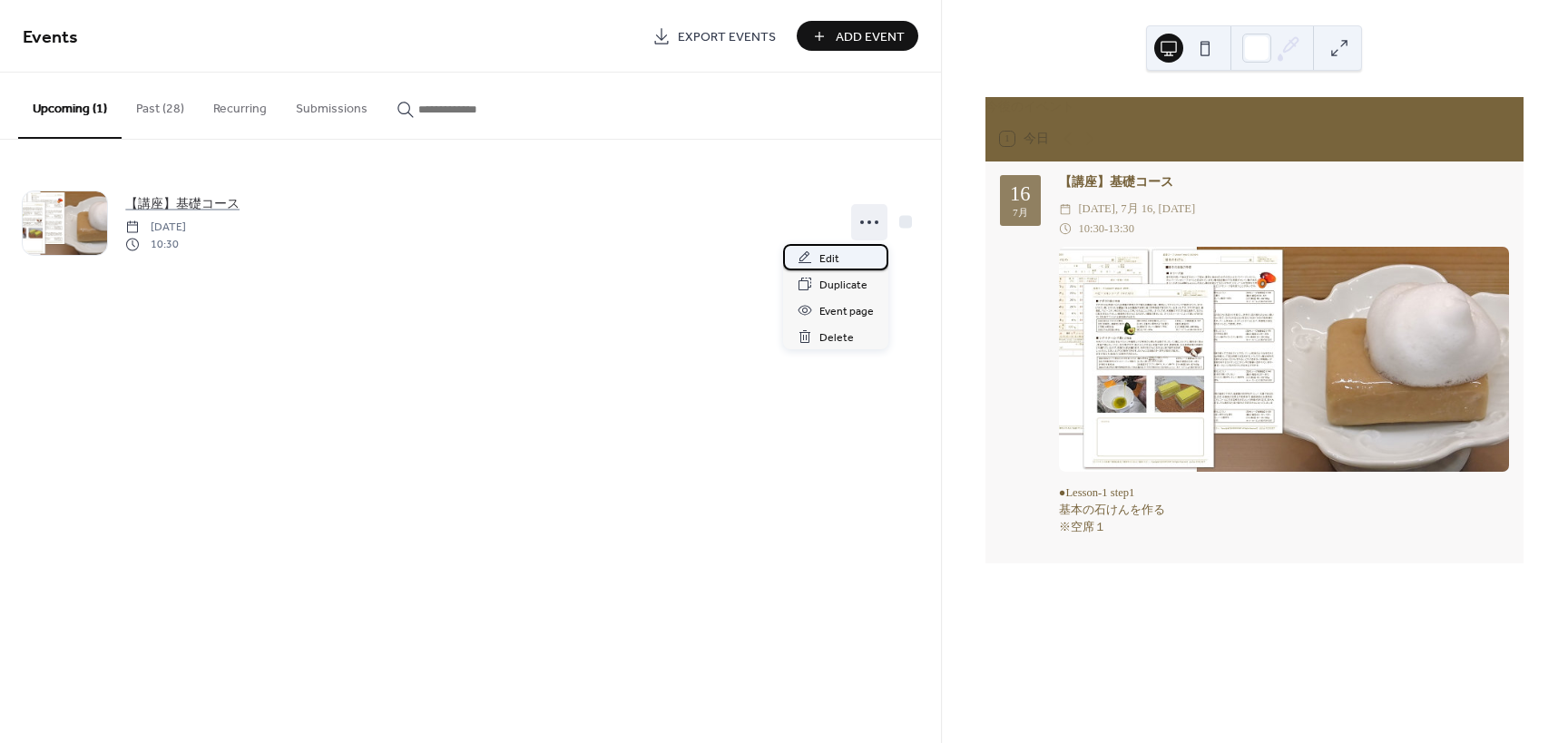 click on "Edit" at bounding box center (829, 259) 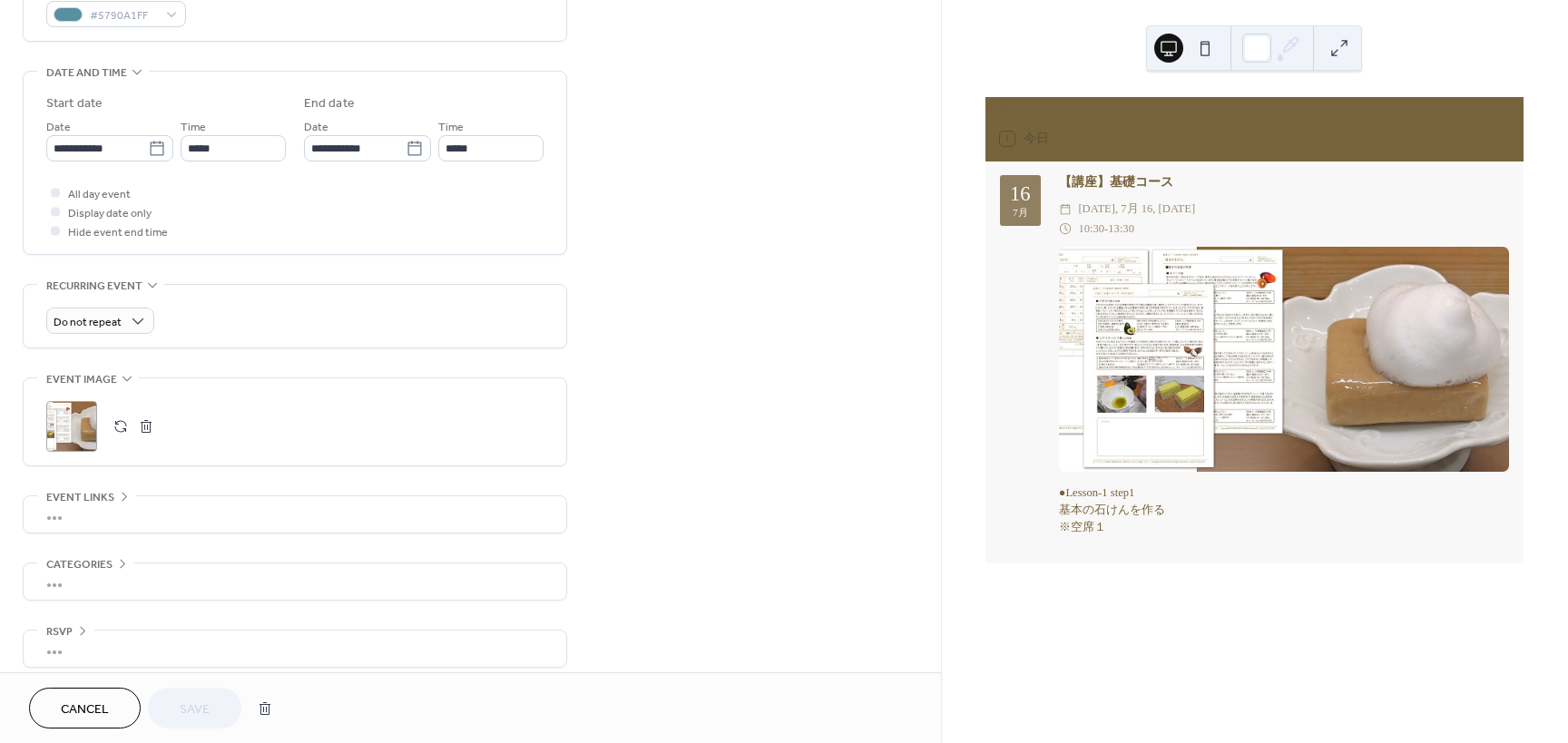 scroll, scrollTop: 533, scrollLeft: 0, axis: vertical 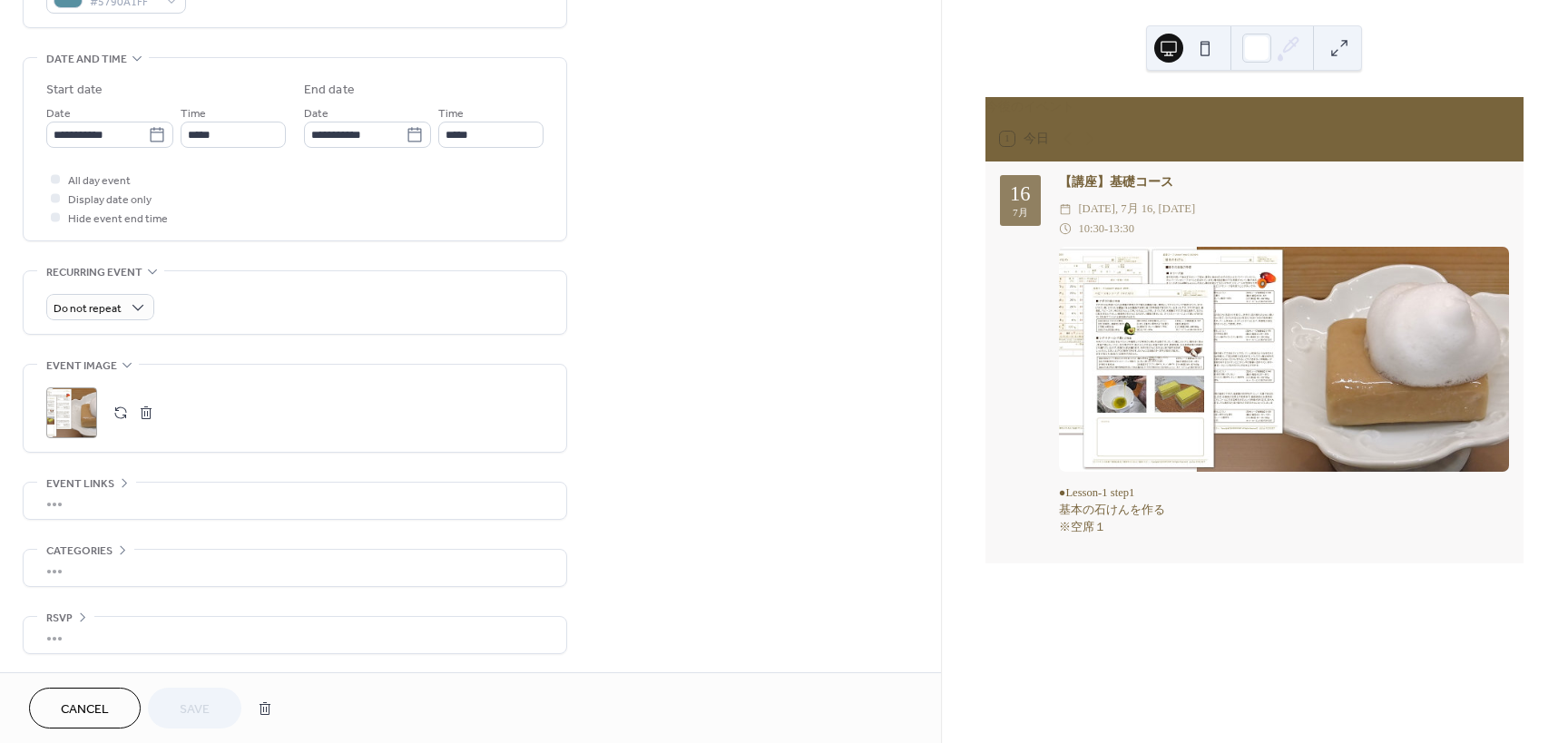 click at bounding box center (121, 413) 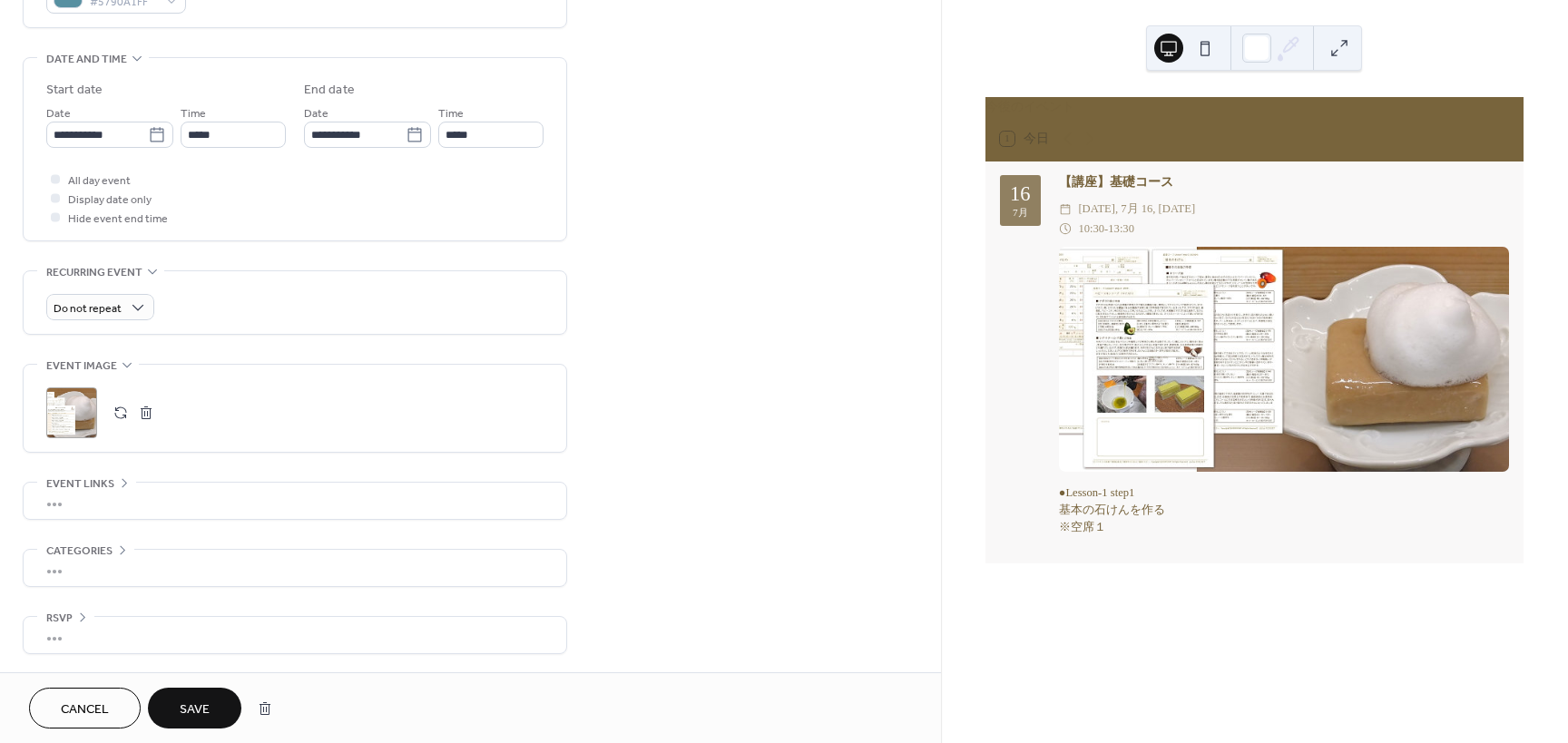 click on "Save" at bounding box center (194, 708) 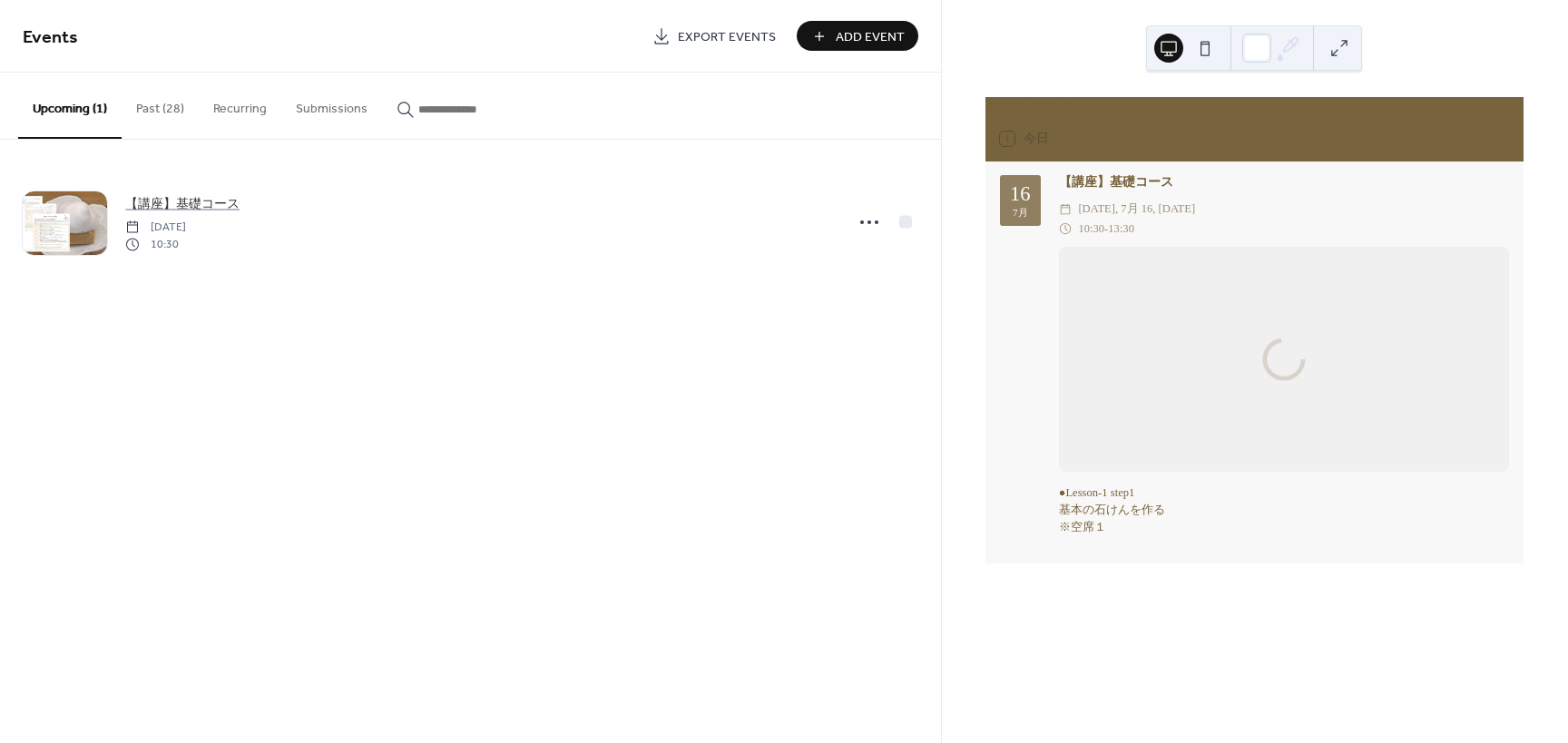 scroll, scrollTop: 0, scrollLeft: 0, axis: both 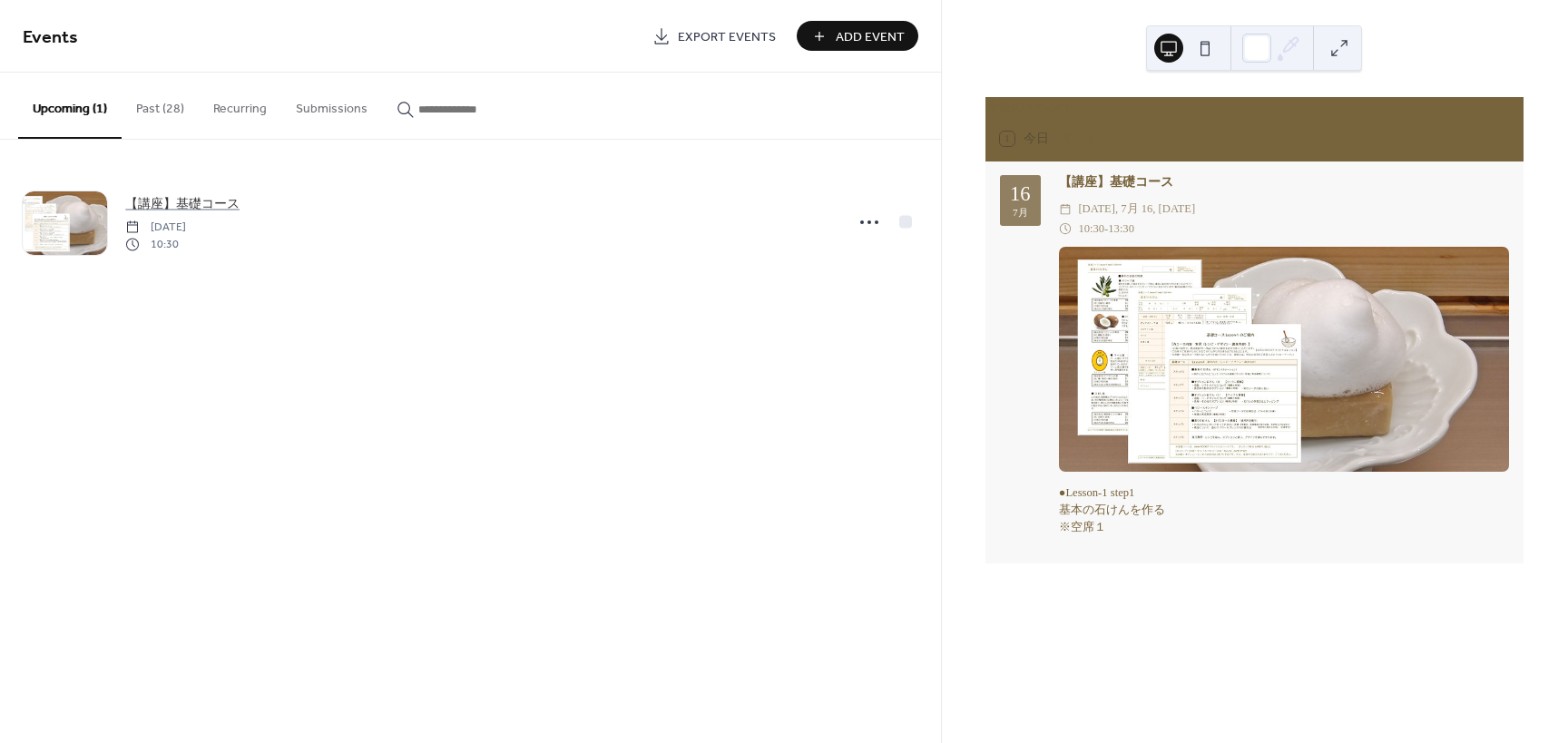 click on "Past  (28)" at bounding box center (160, 104) 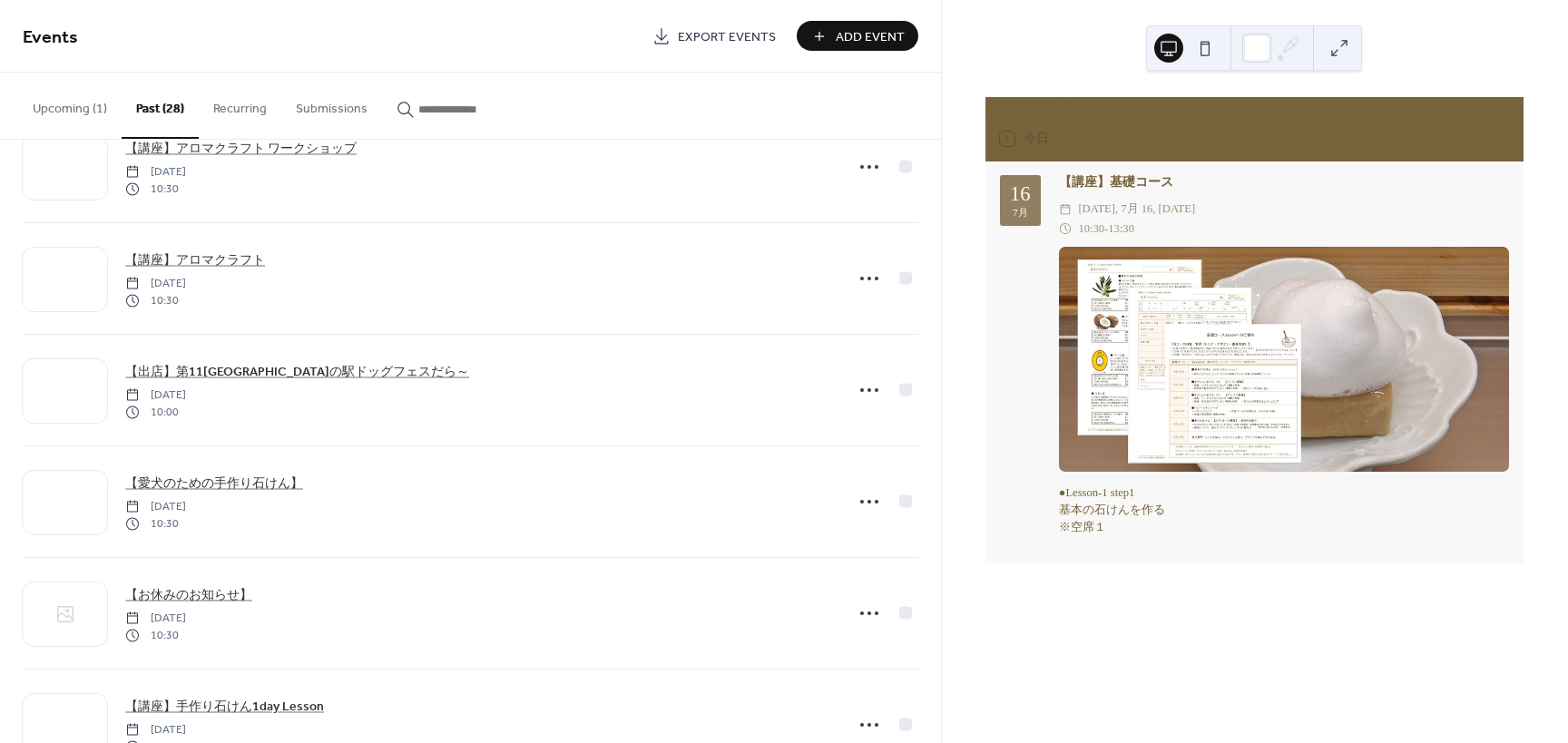 scroll, scrollTop: 363, scrollLeft: 0, axis: vertical 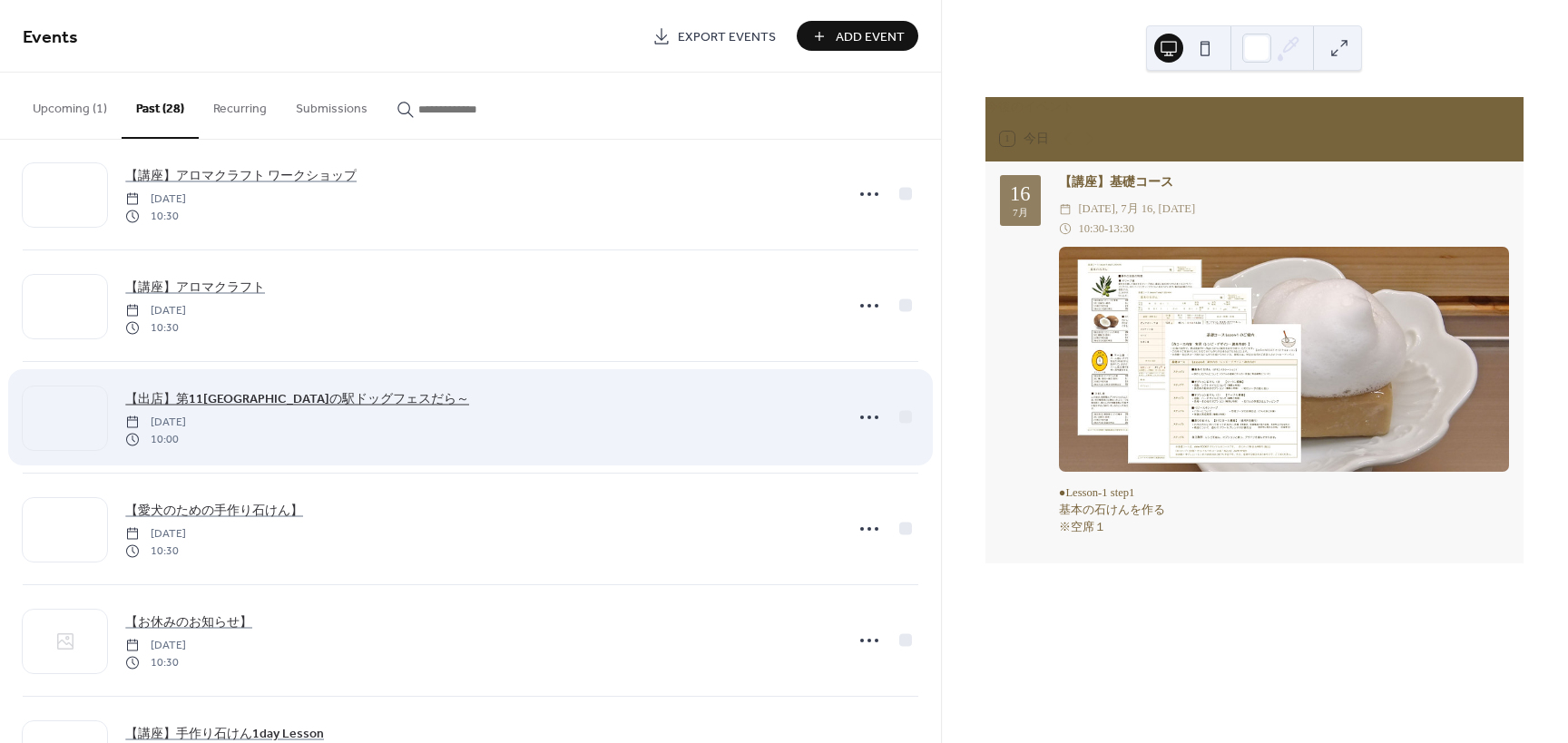 click on "【出店】第11回川の駅ドッグフェスだら～" at bounding box center [297, 399] 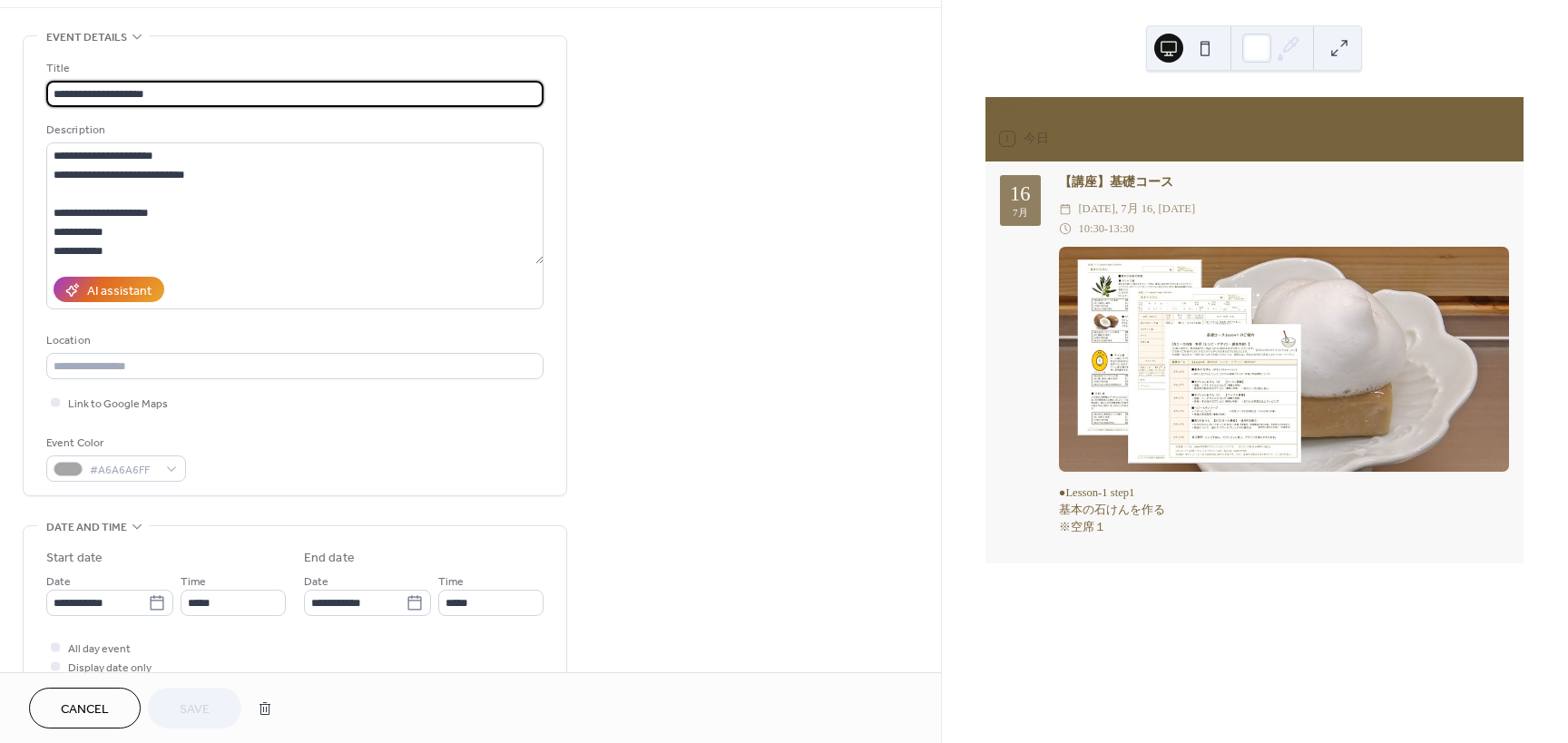 scroll, scrollTop: 0, scrollLeft: 0, axis: both 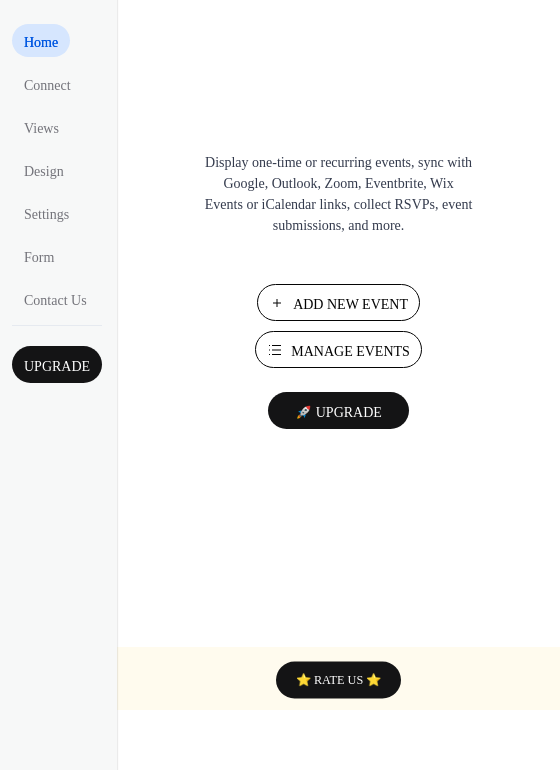 click on "Manage Events" at bounding box center (350, 351) 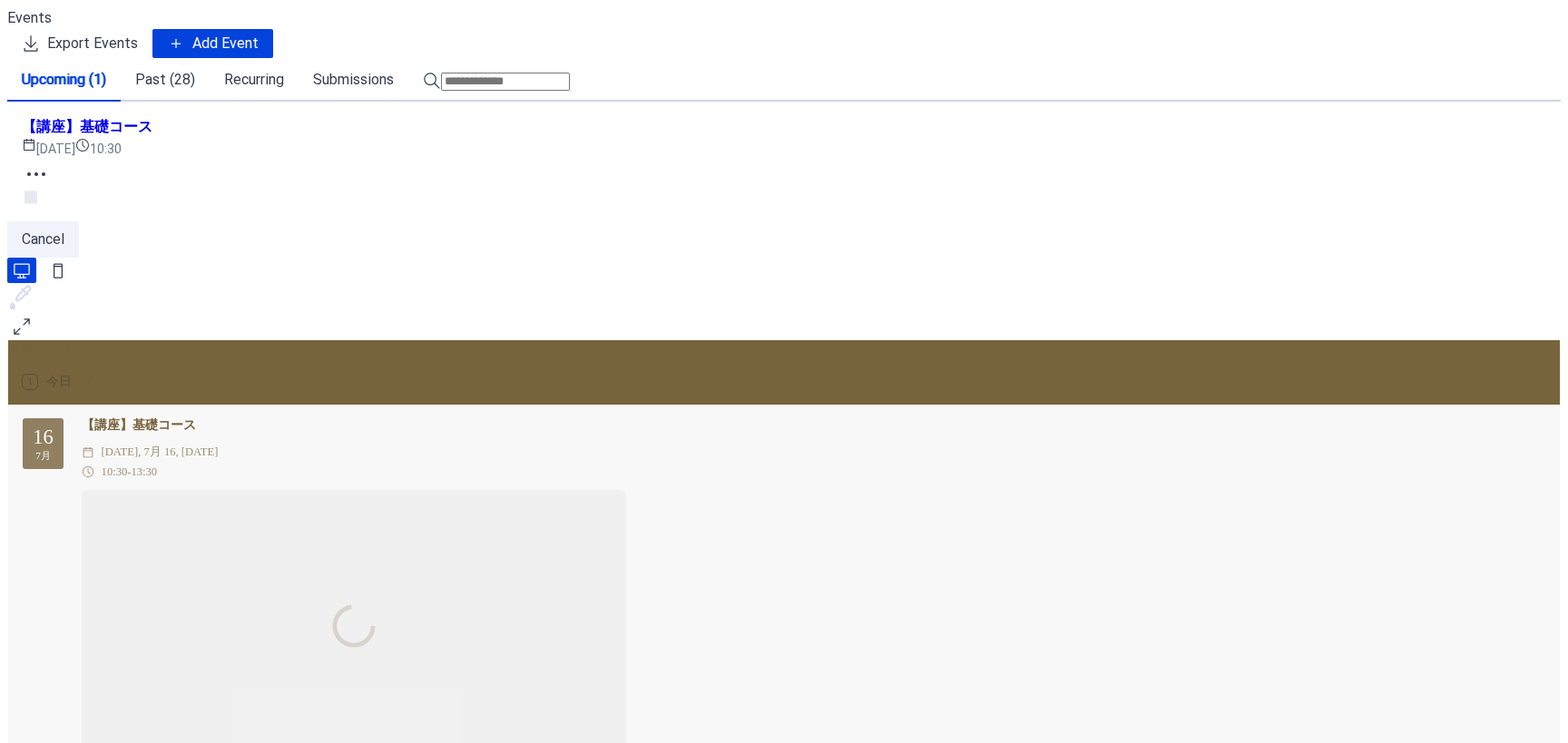 scroll, scrollTop: 0, scrollLeft: 0, axis: both 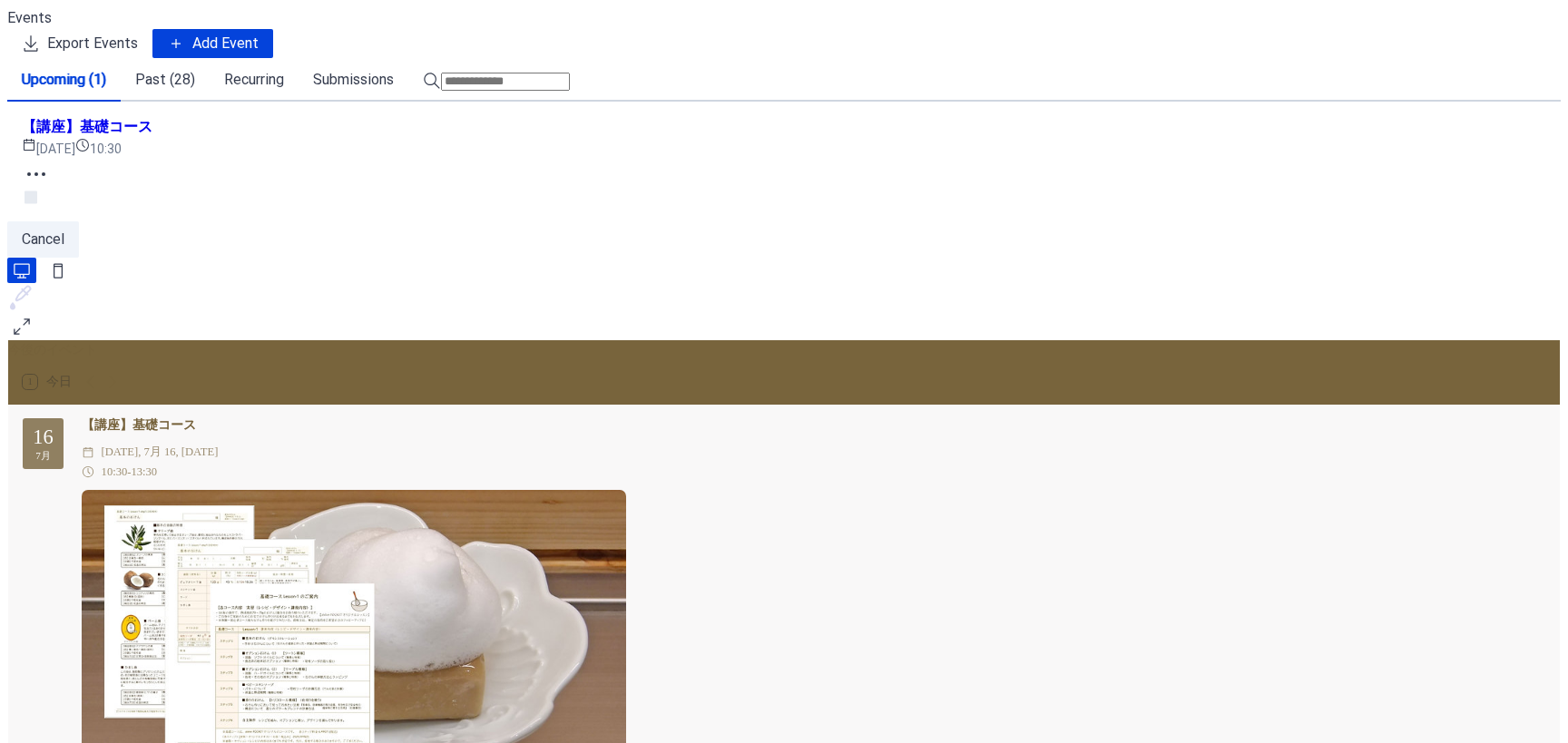 click 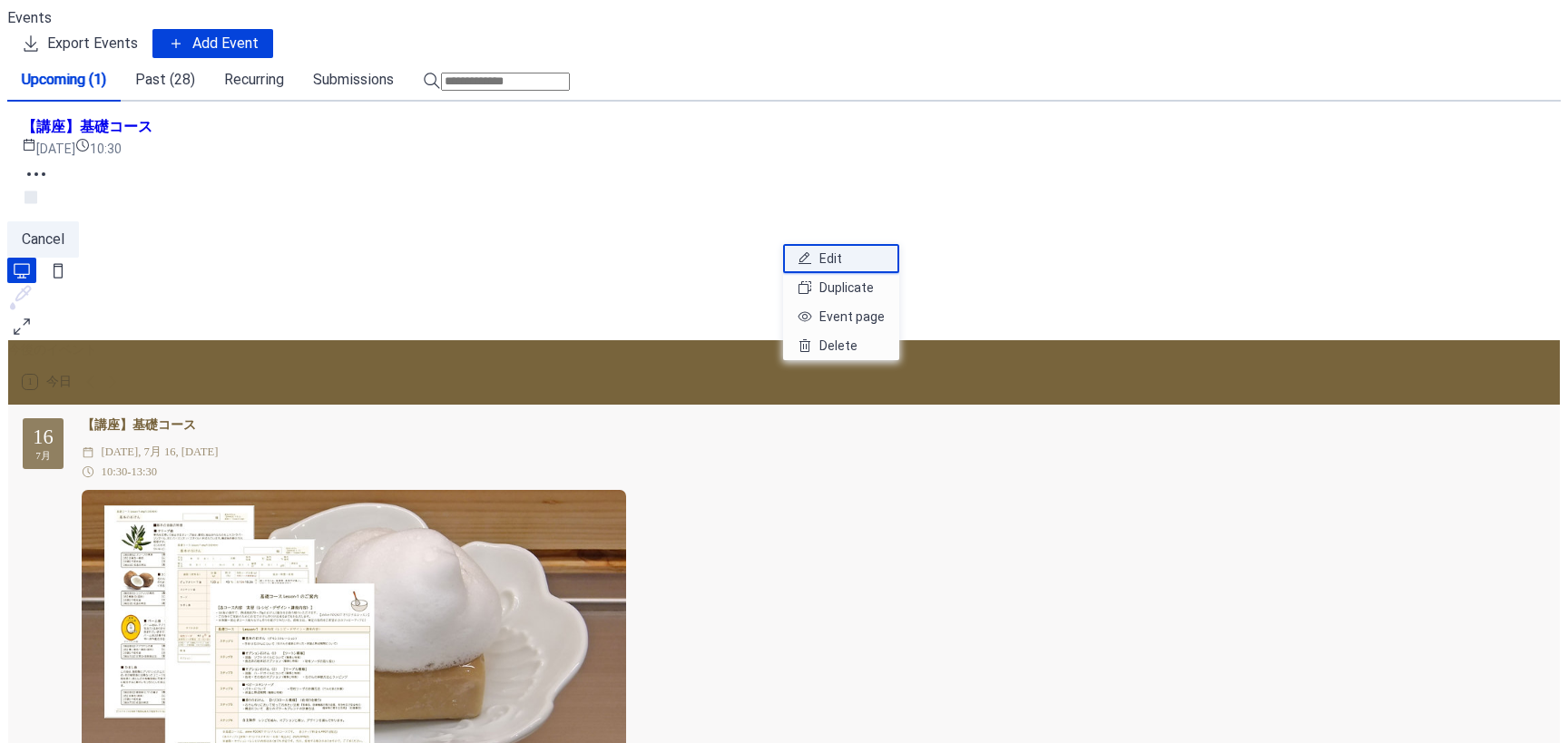 click on "Edit" at bounding box center (830, 259) 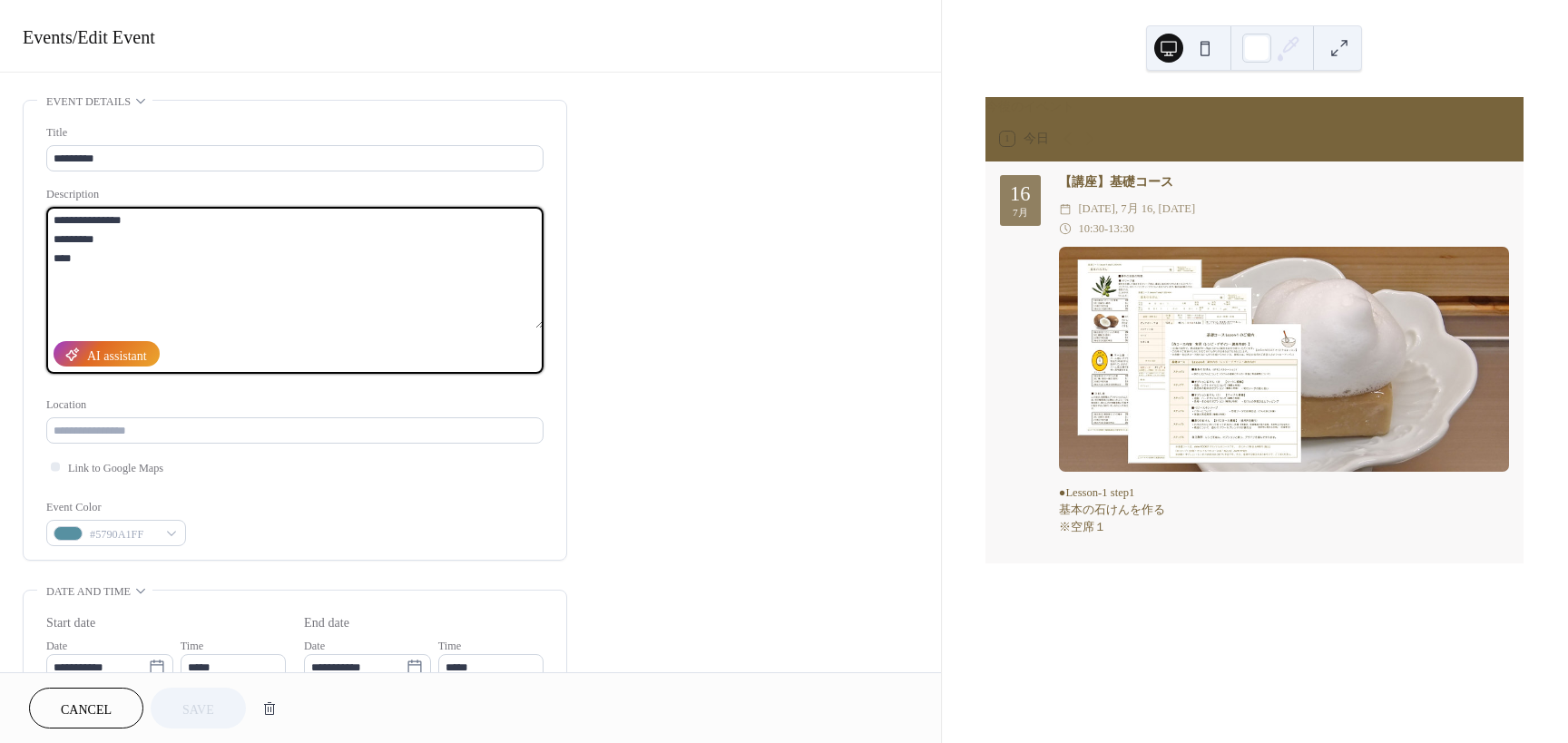 click on "**********" at bounding box center (295, 268) 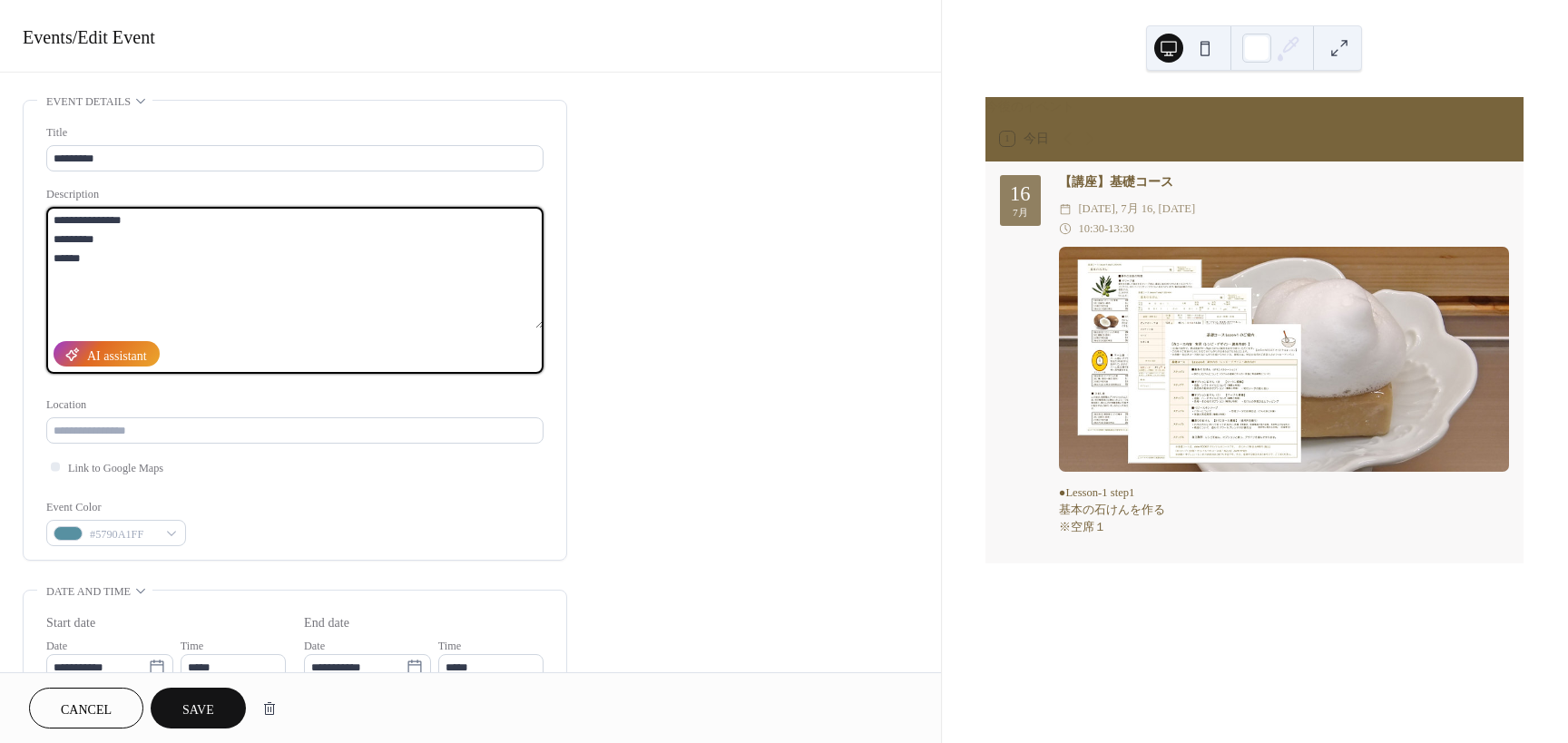 click on "**********" at bounding box center (295, 268) 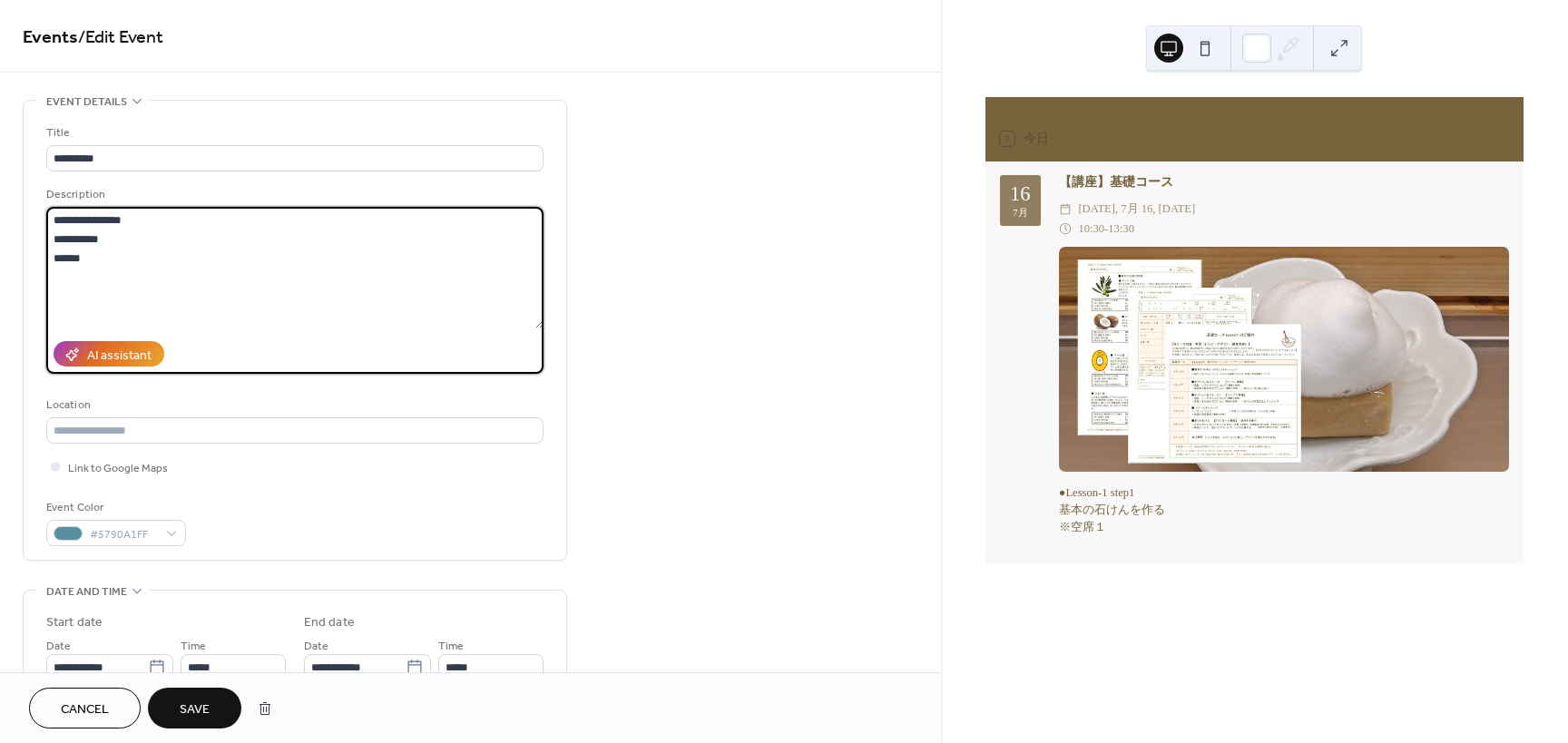 click on "**********" at bounding box center [295, 268] 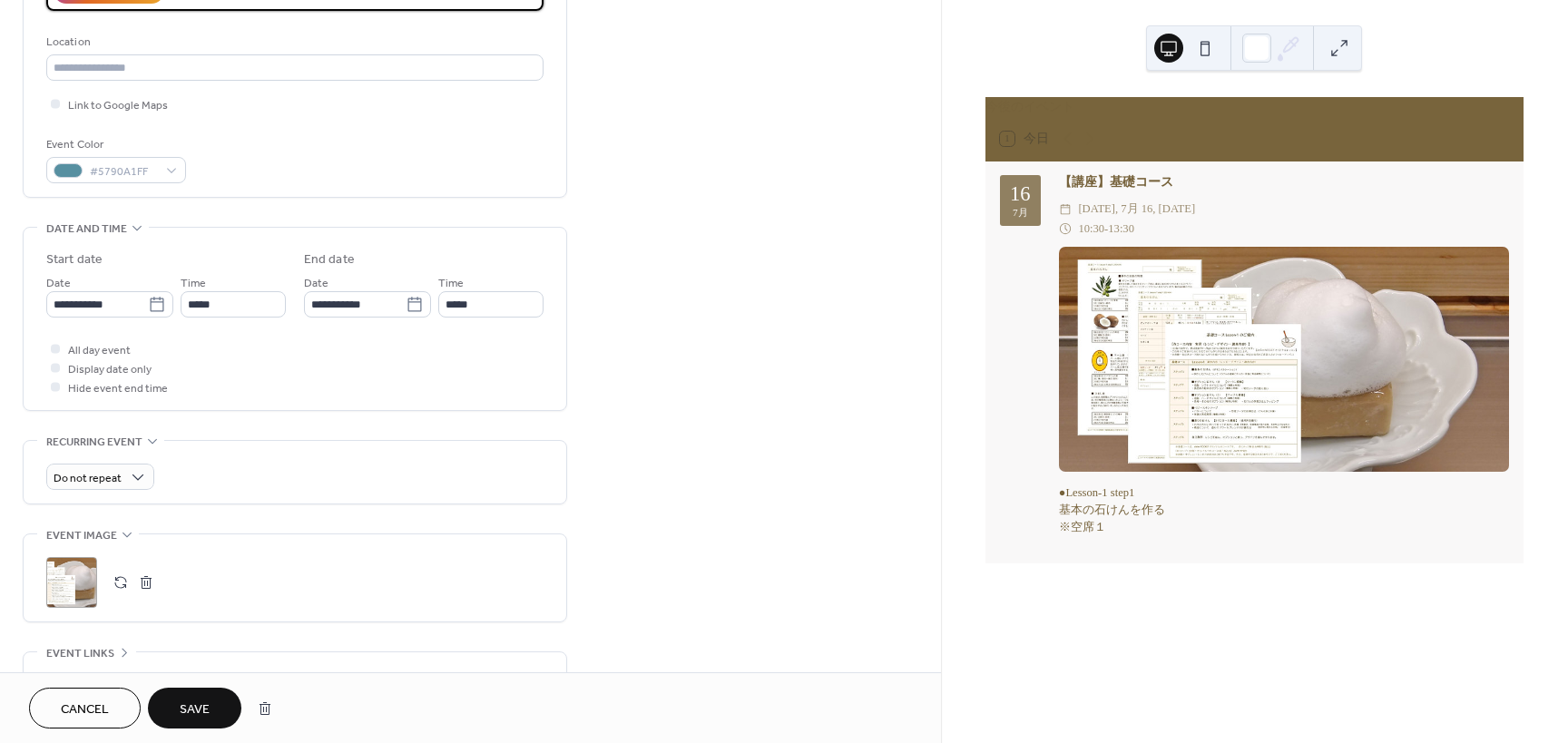 scroll, scrollTop: 0, scrollLeft: 0, axis: both 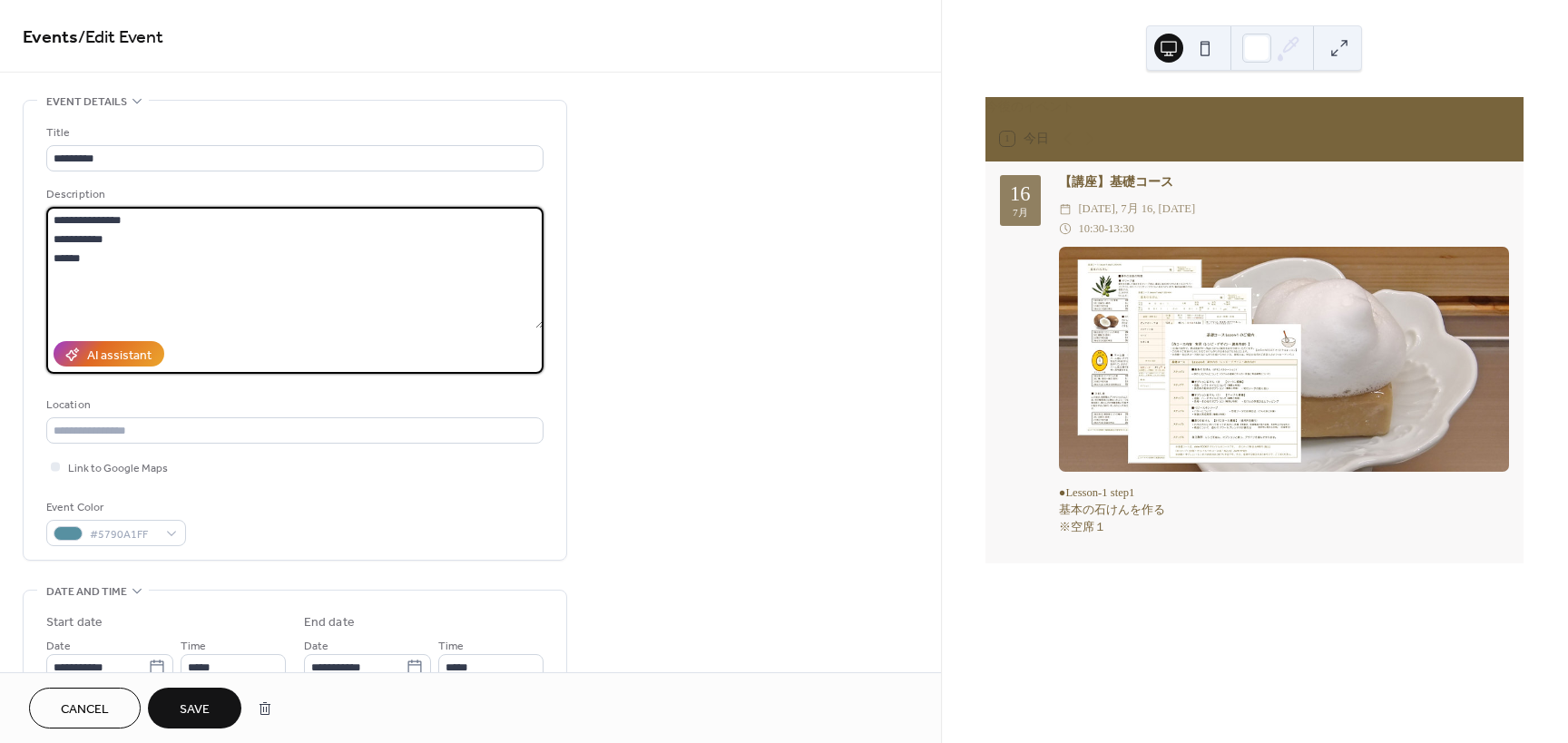 type on "**********" 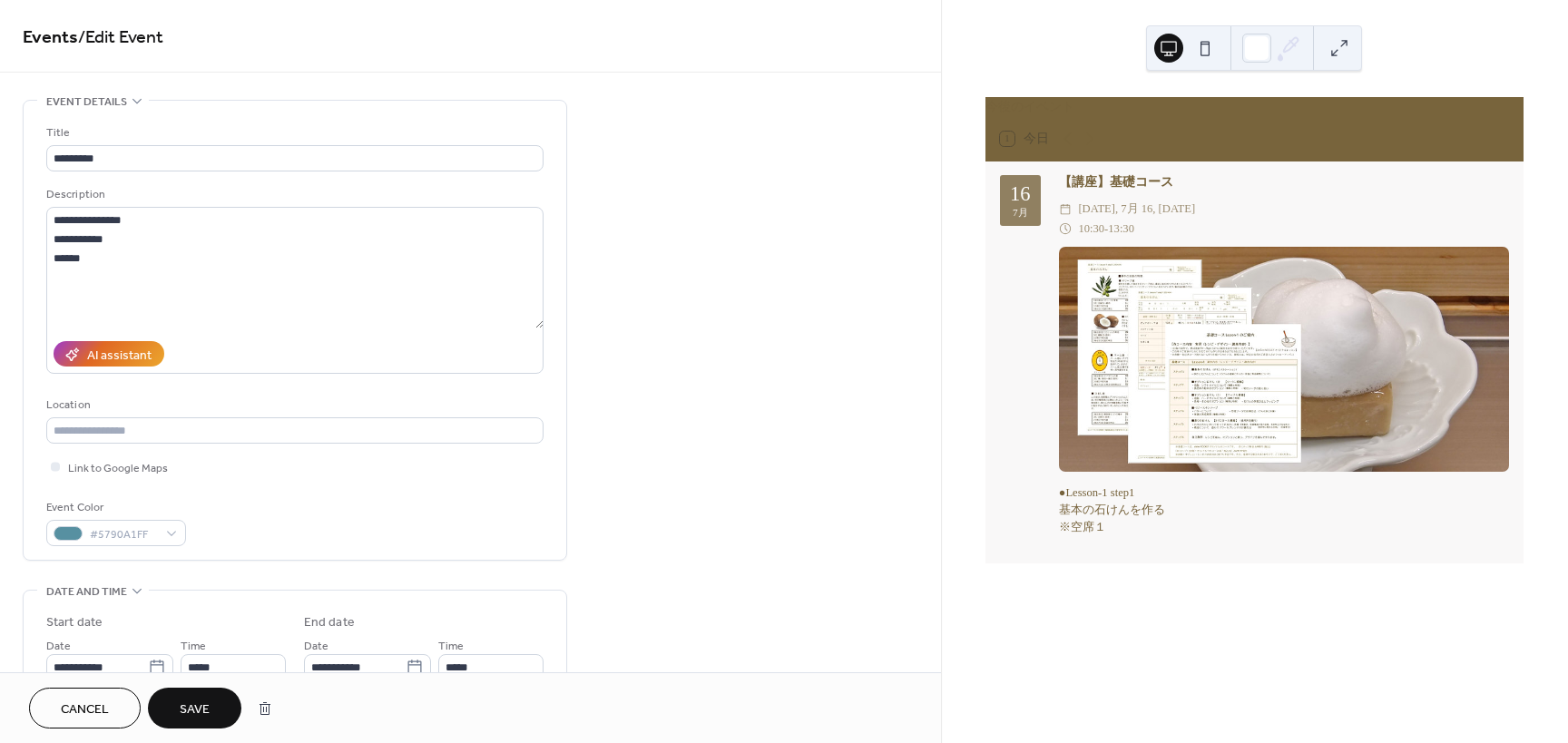 click on "Save" at bounding box center [194, 709] 